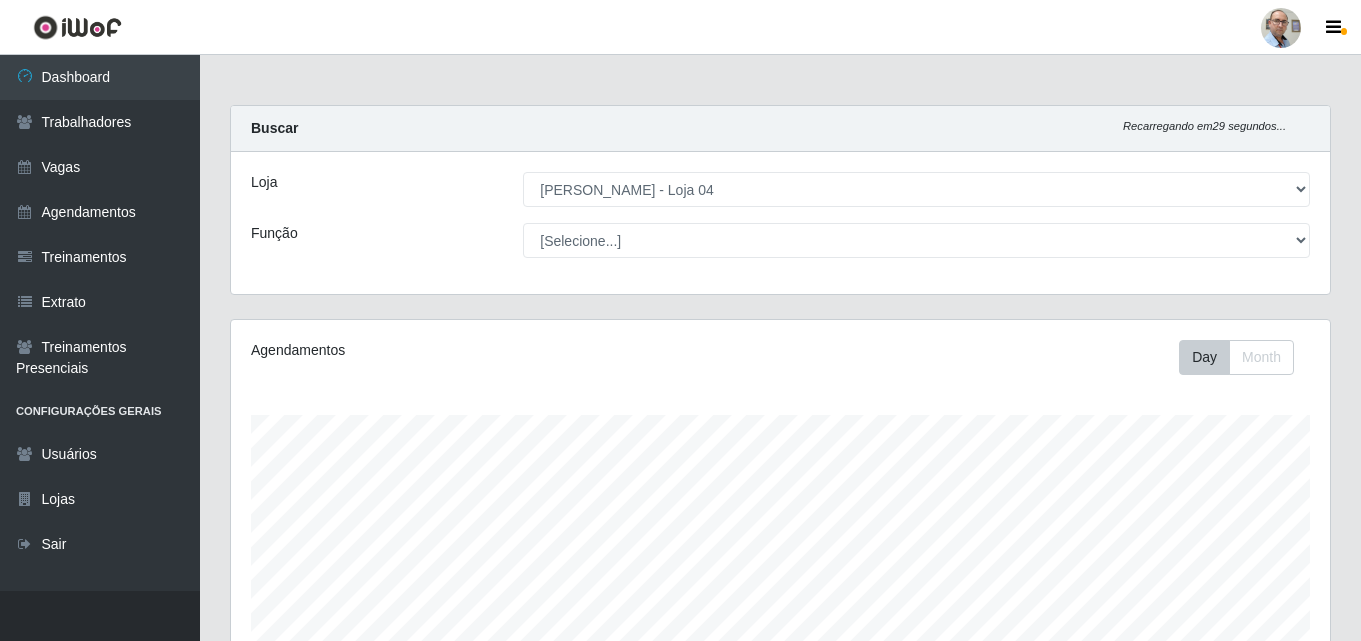 select on "251" 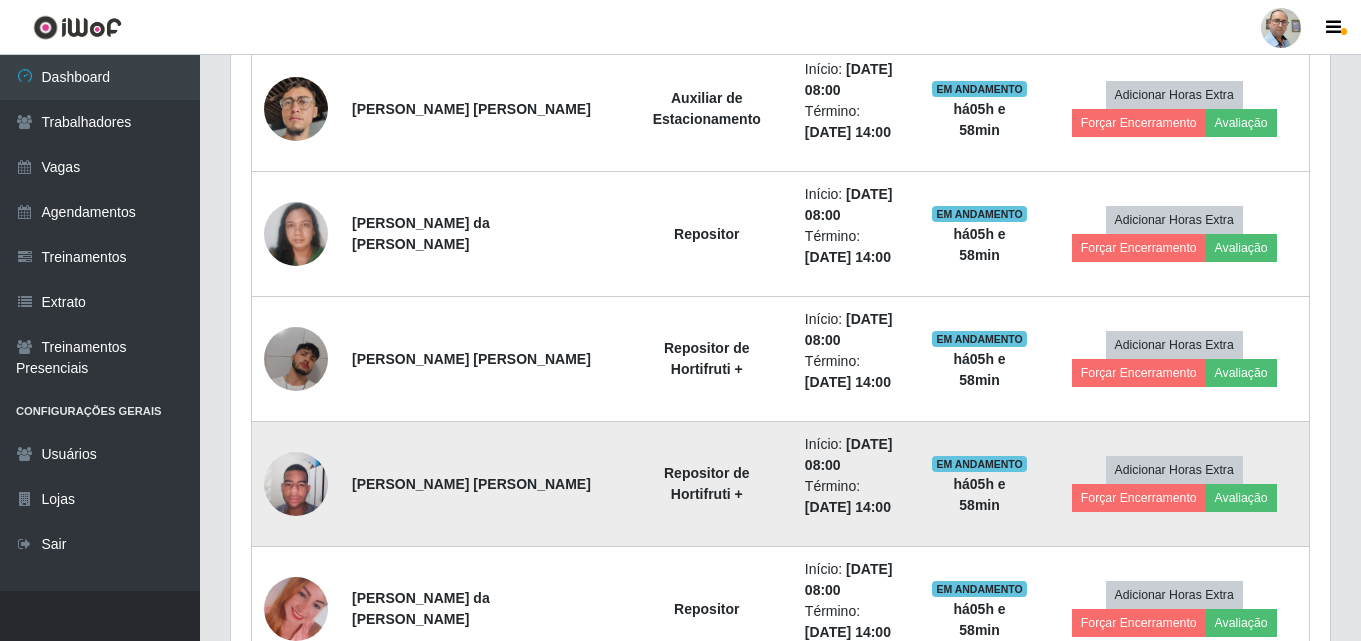 scroll, scrollTop: 999585, scrollLeft: 998901, axis: both 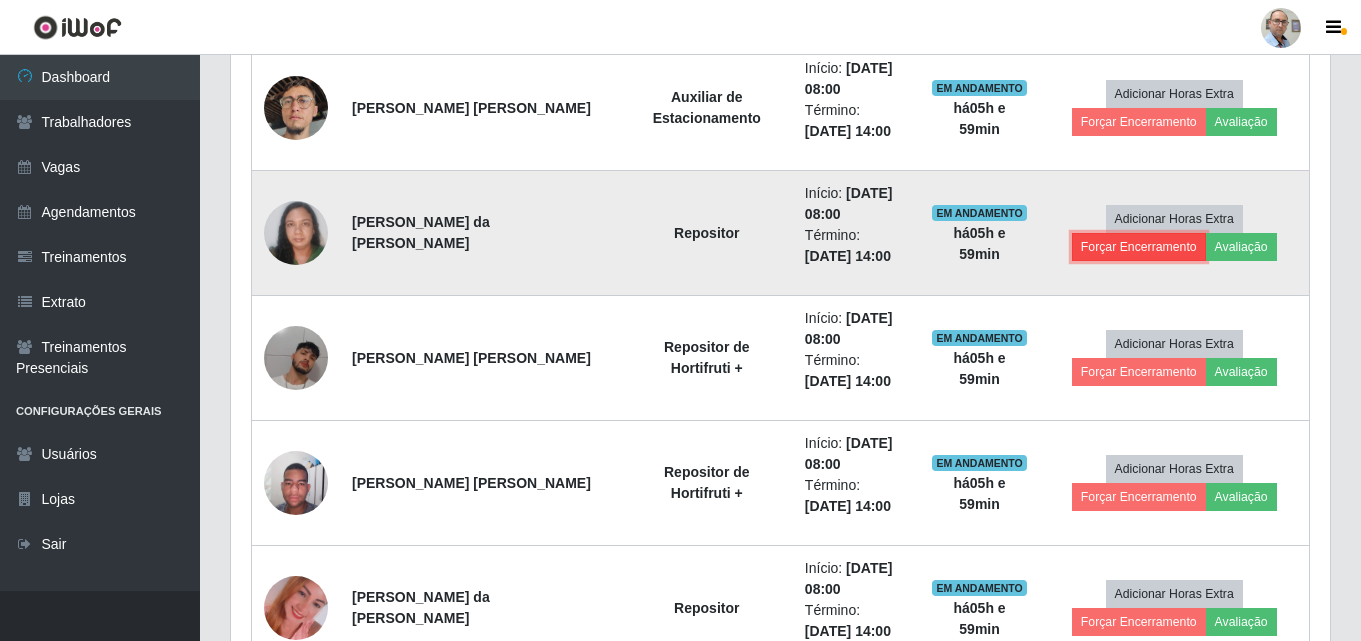 click on "Forçar Encerramento" at bounding box center [1139, 247] 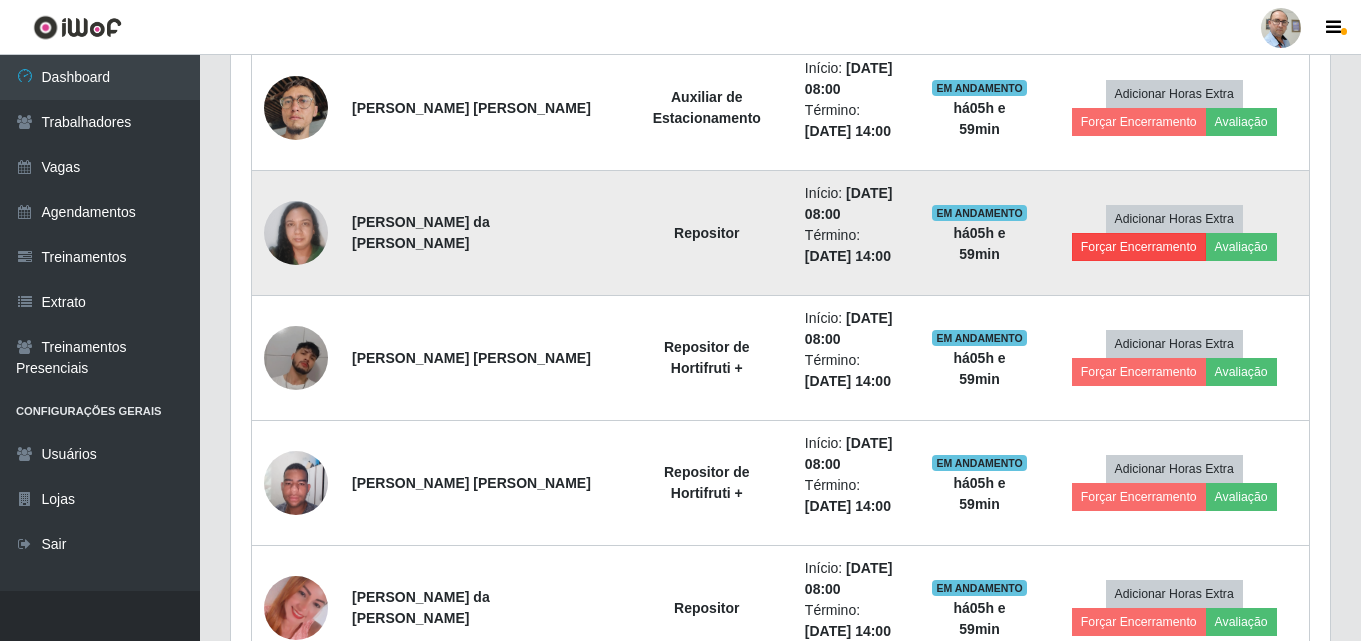 scroll, scrollTop: 999585, scrollLeft: 998911, axis: both 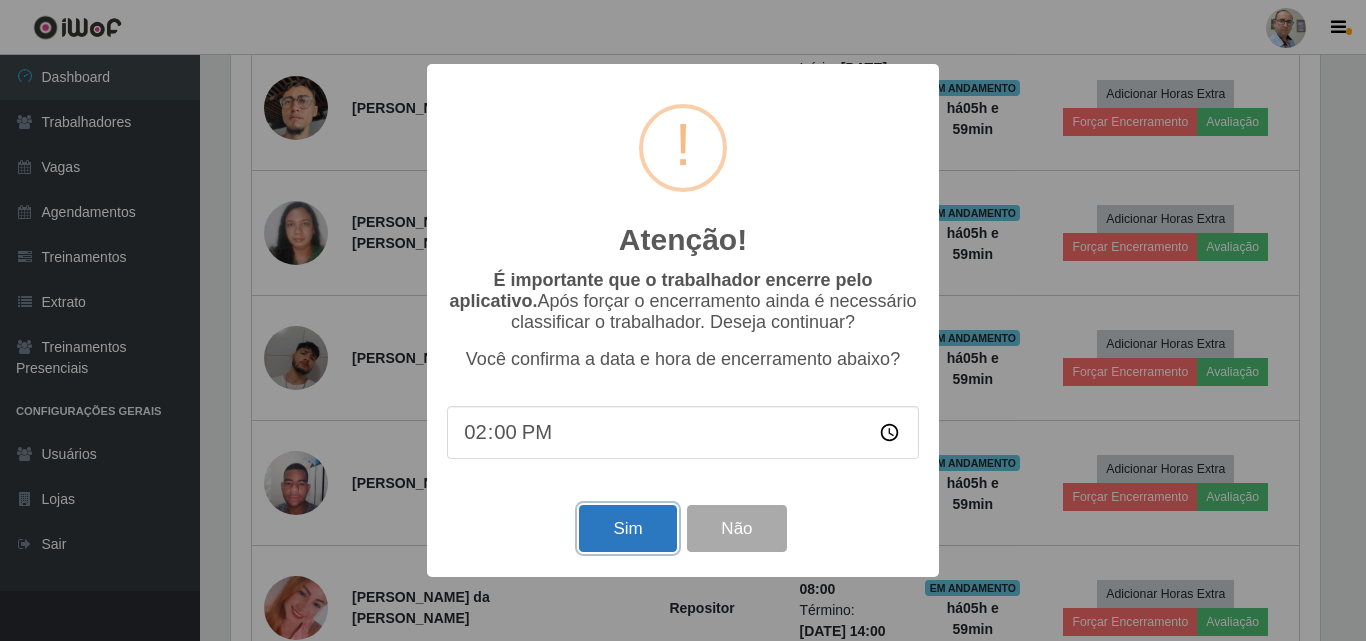 click on "Sim" at bounding box center (627, 528) 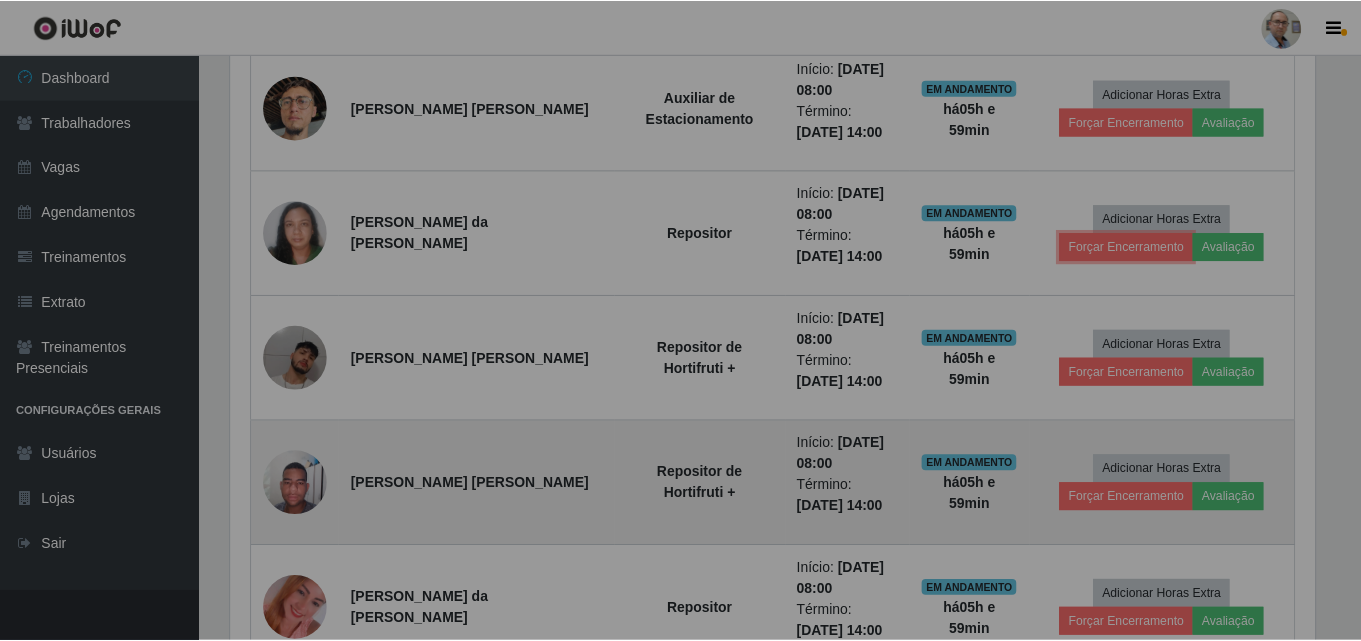 scroll, scrollTop: 999585, scrollLeft: 998901, axis: both 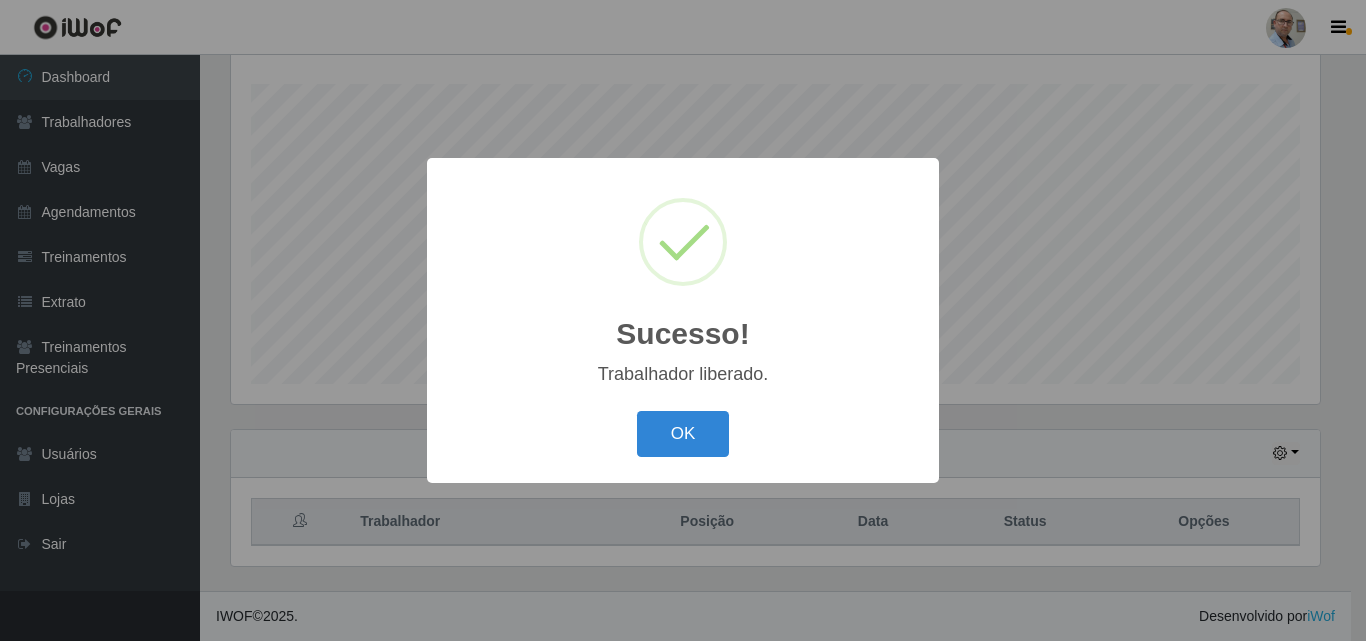 click on "Sucesso! × Trabalhador liberado. OK Cancel" at bounding box center [683, 320] 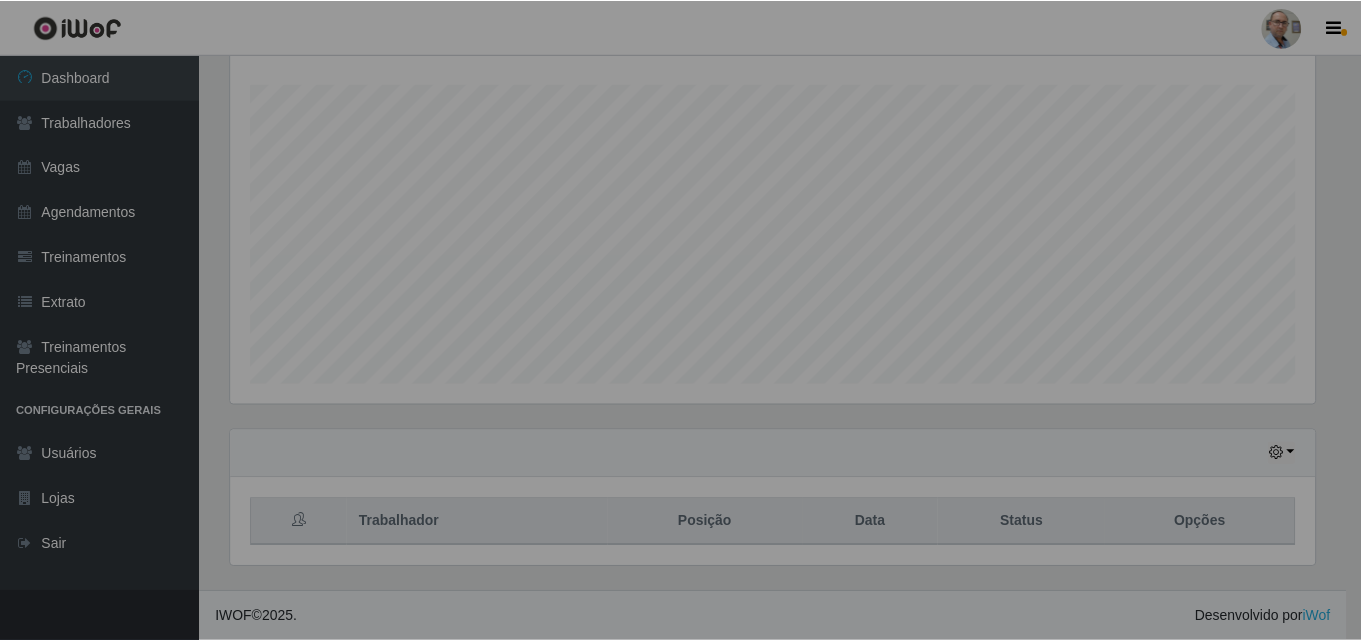 scroll, scrollTop: 999585, scrollLeft: 998901, axis: both 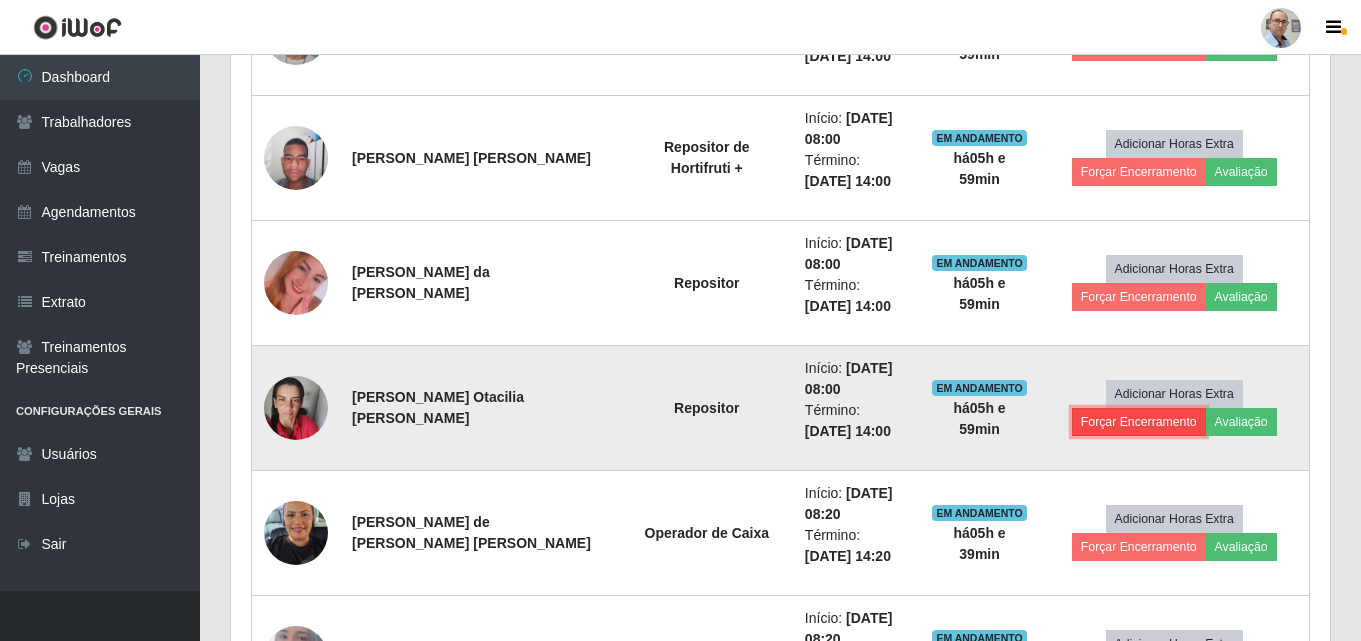 click on "Forçar Encerramento" at bounding box center (1139, 422) 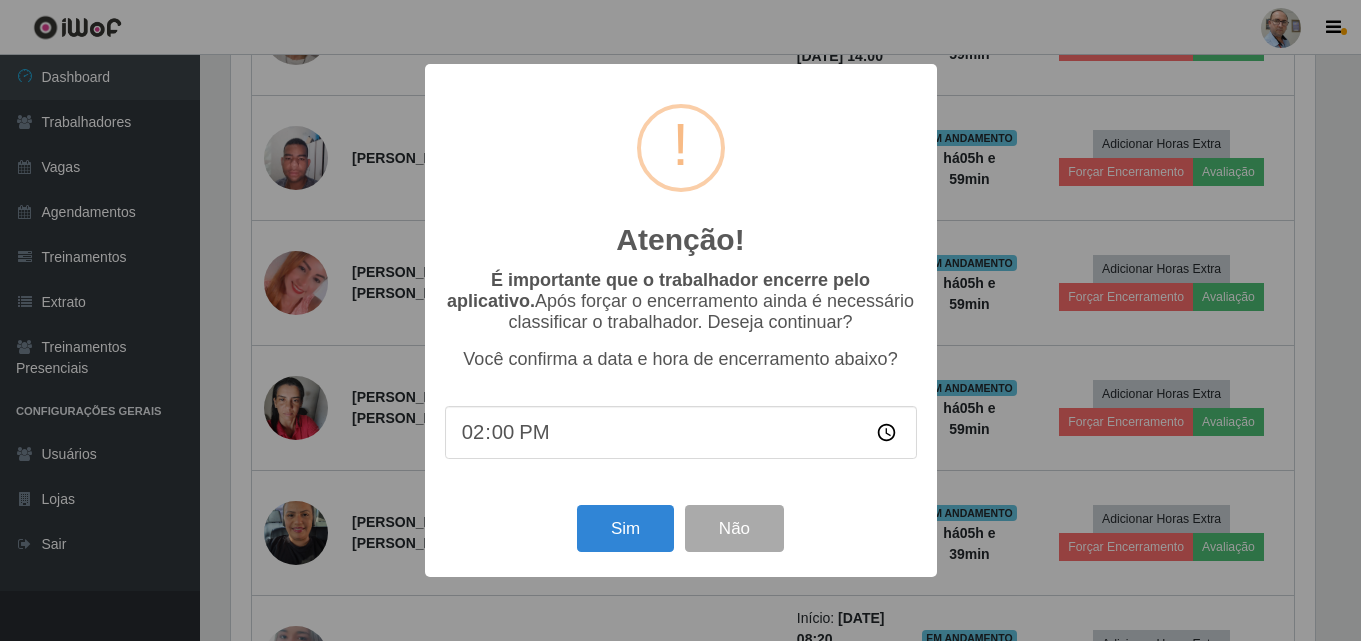scroll, scrollTop: 999585, scrollLeft: 998911, axis: both 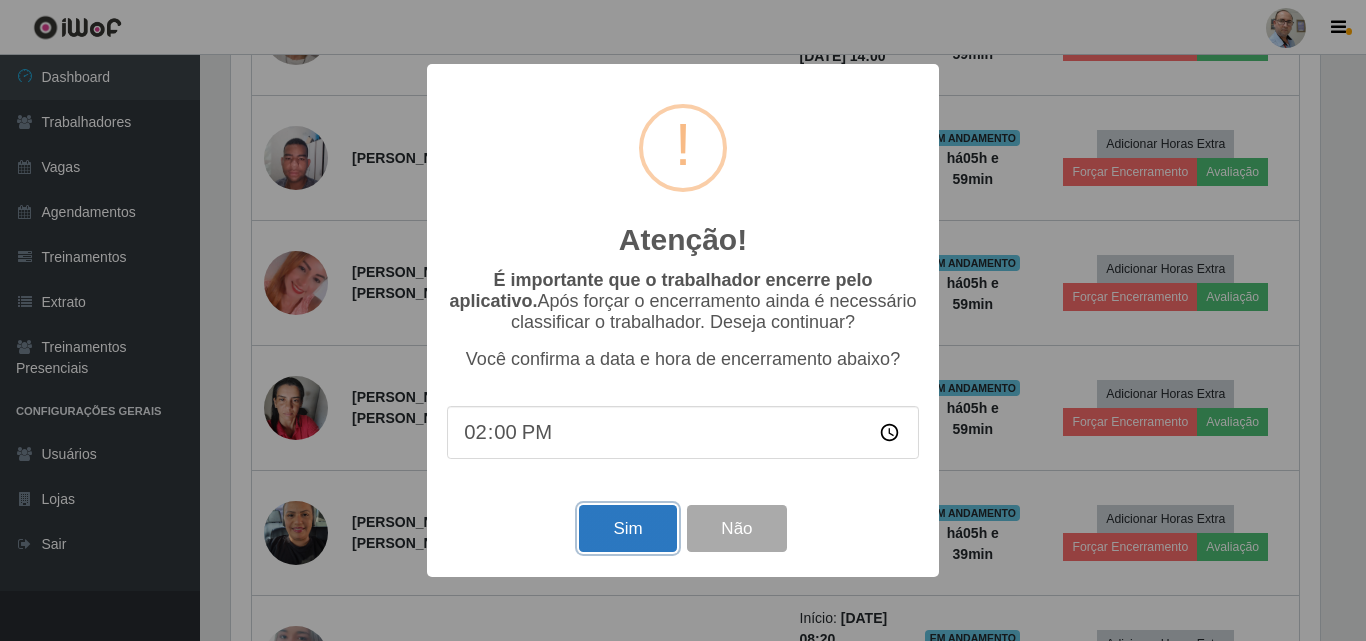 click on "Sim" at bounding box center [627, 528] 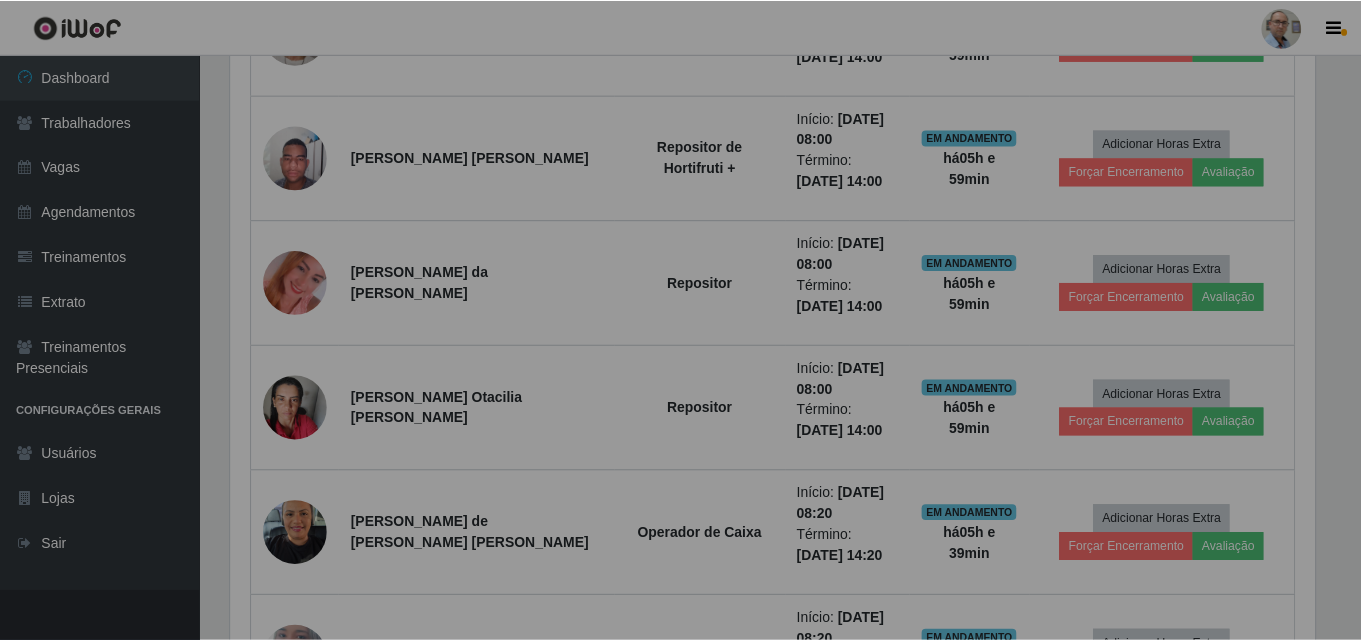 scroll, scrollTop: 999585, scrollLeft: 998901, axis: both 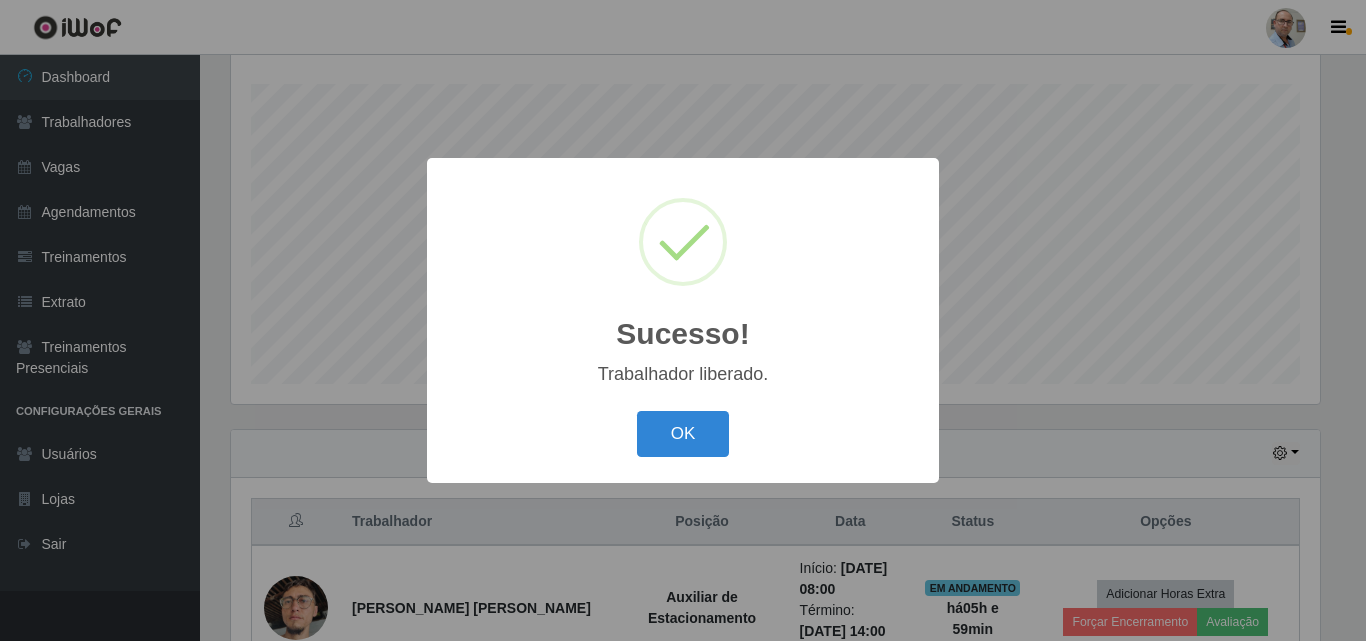 click on "Sucesso! × Trabalhador liberado. OK Cancel" at bounding box center (683, 320) 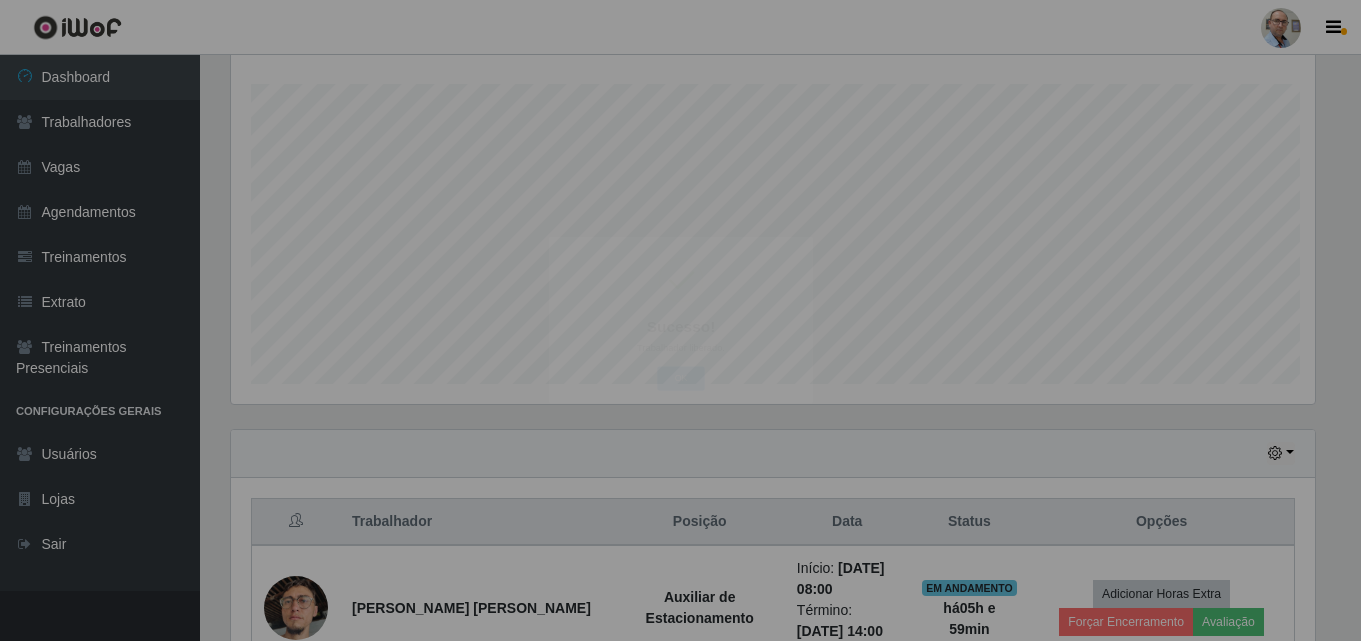 scroll, scrollTop: 999585, scrollLeft: 998901, axis: both 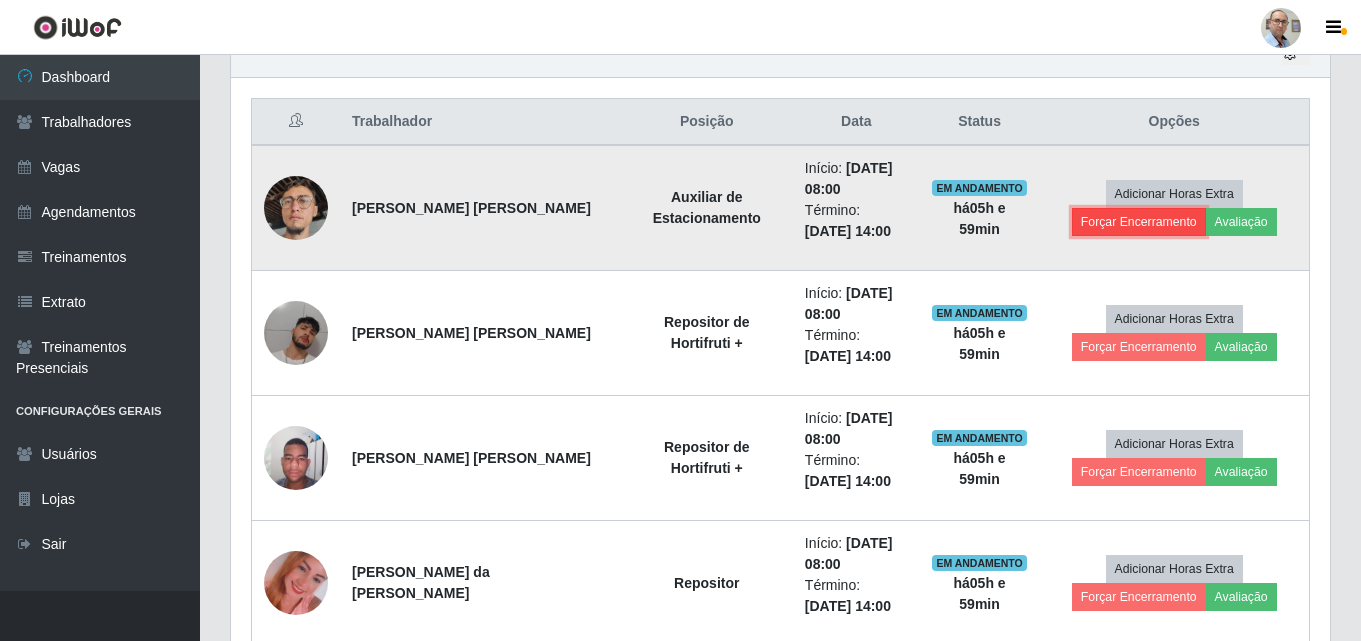 click on "Forçar Encerramento" at bounding box center (1139, 222) 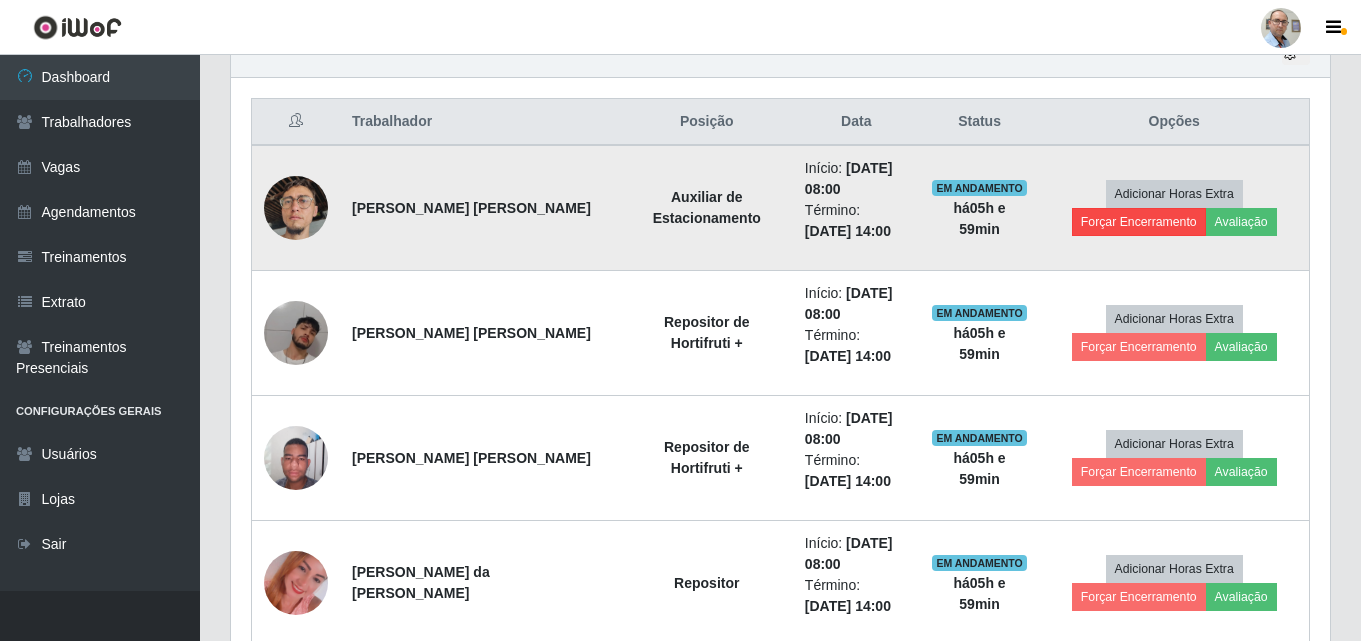 scroll, scrollTop: 999585, scrollLeft: 998911, axis: both 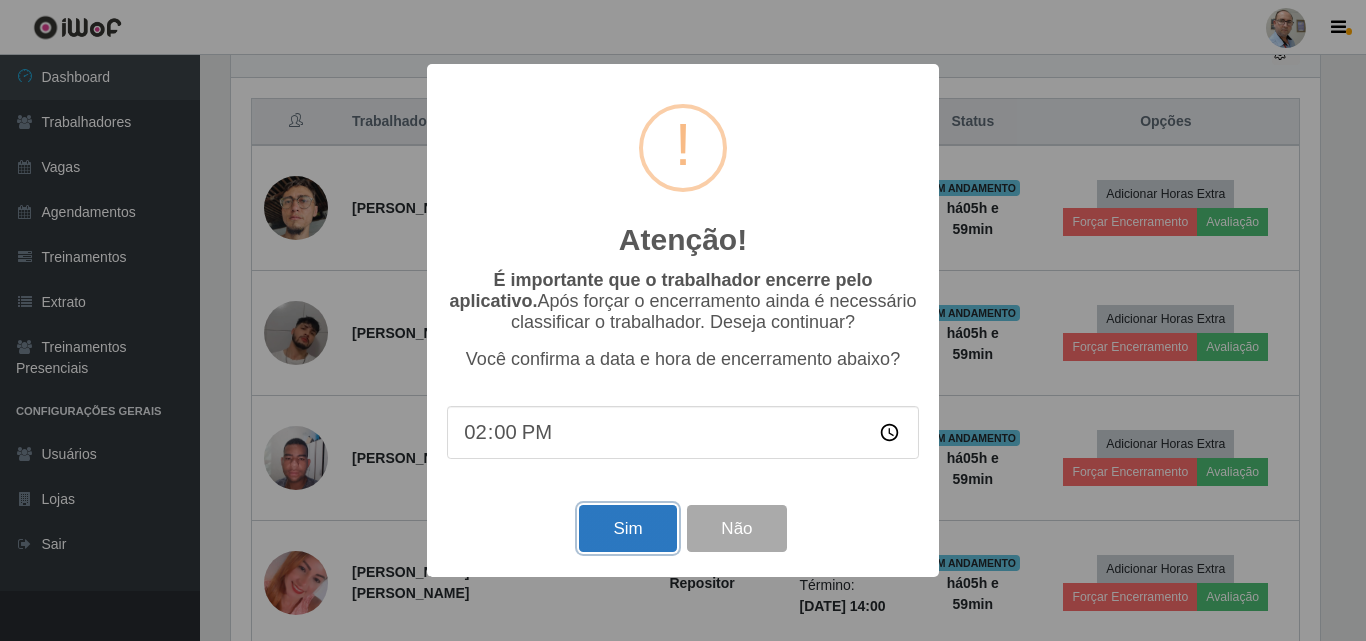 click on "Sim" at bounding box center [627, 528] 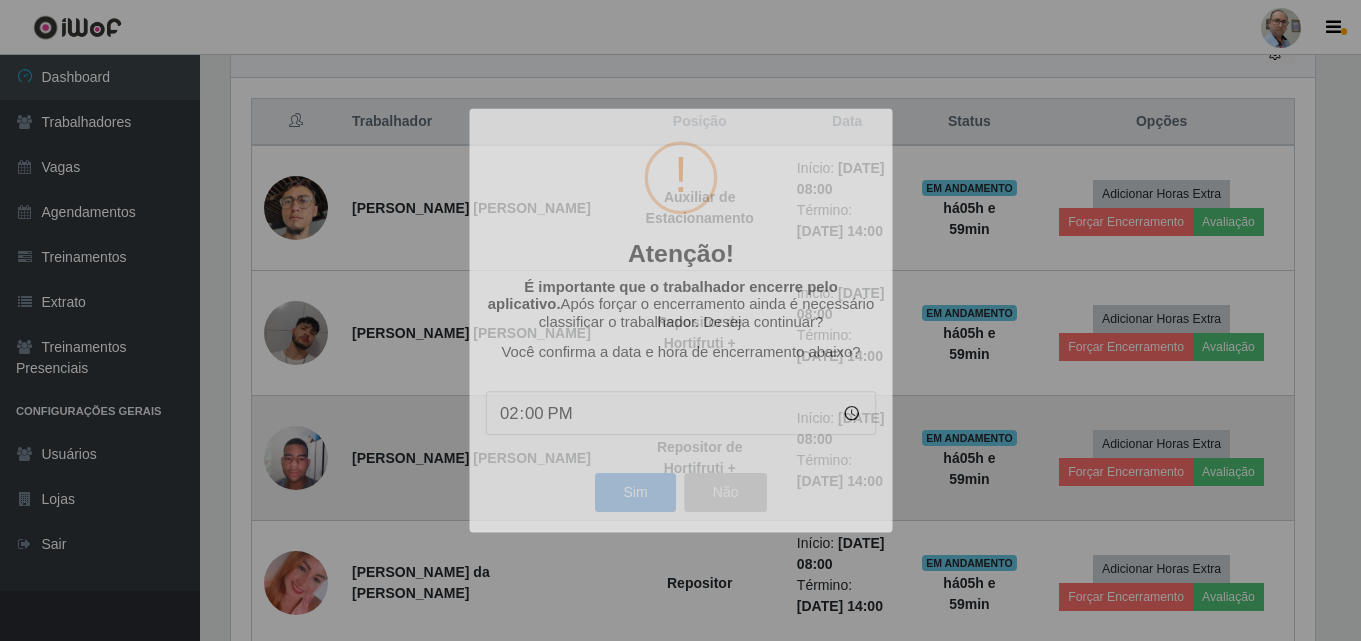 scroll, scrollTop: 999585, scrollLeft: 998901, axis: both 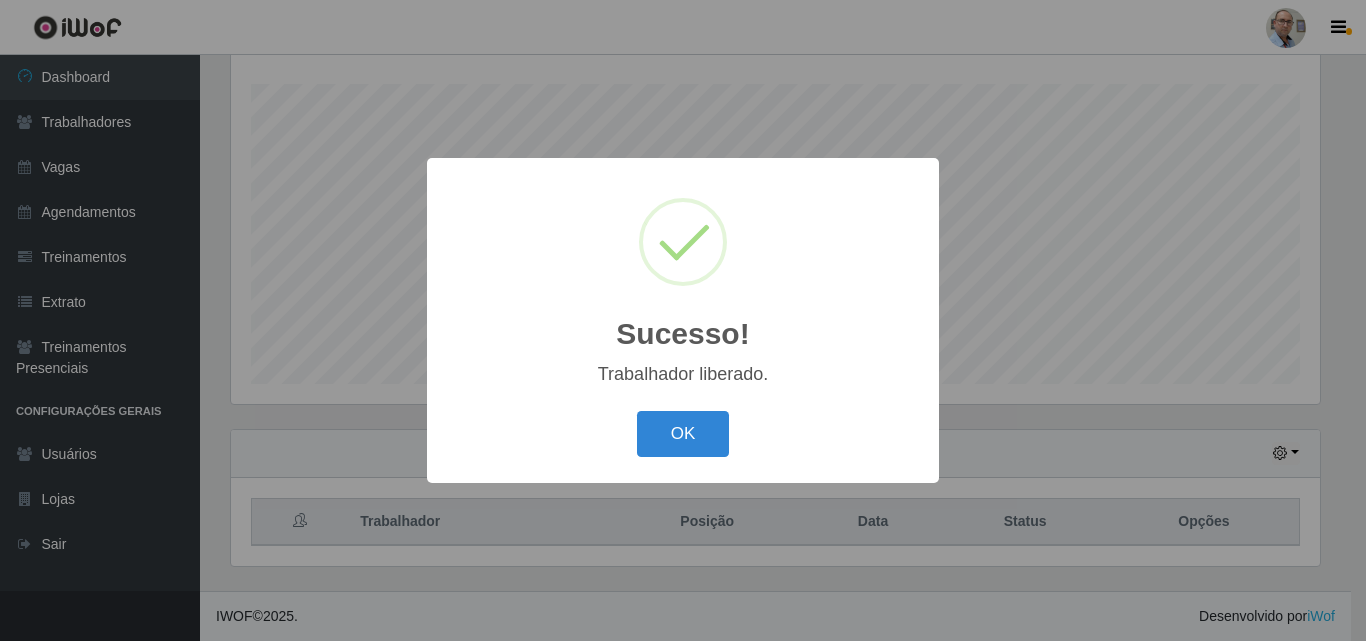click on "OK Cancel" at bounding box center [683, 433] 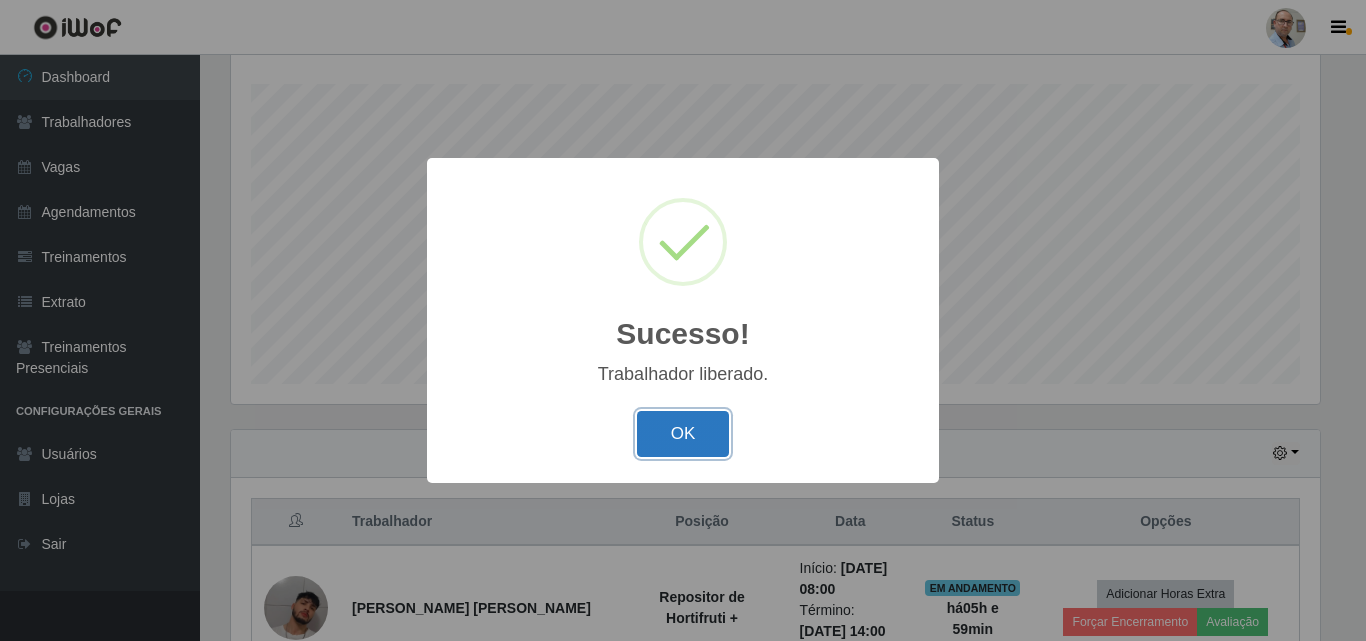 click on "OK" at bounding box center [683, 434] 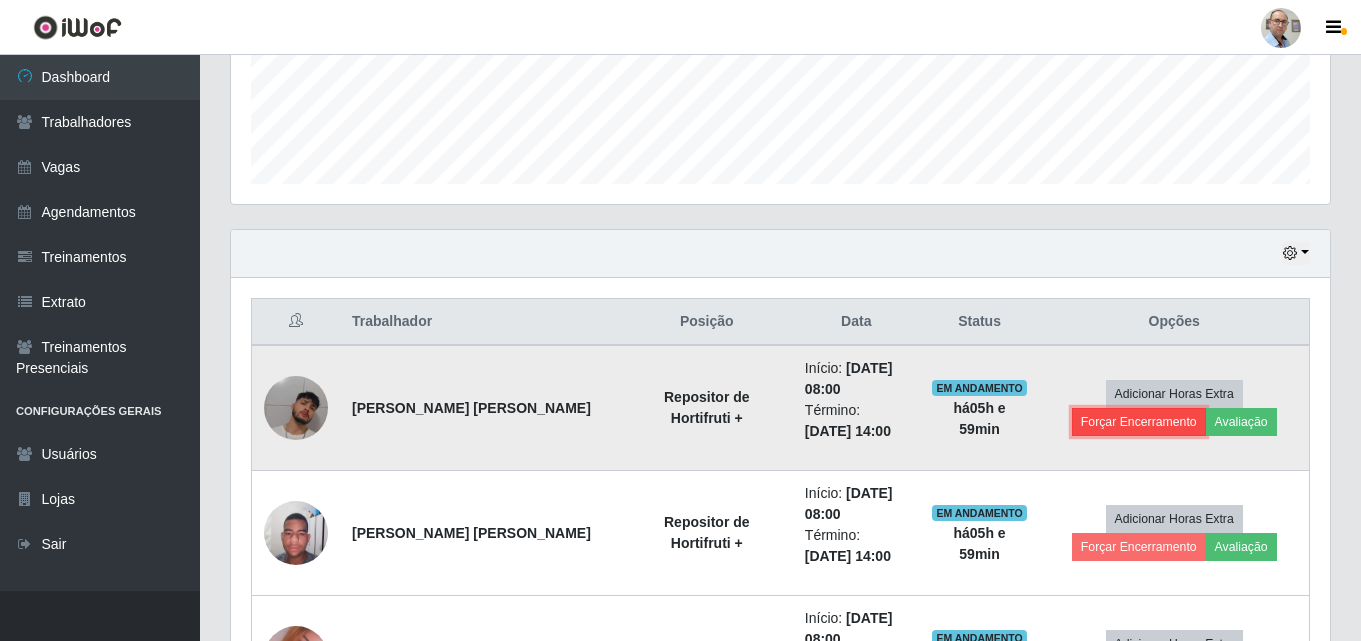 click on "Forçar Encerramento" at bounding box center (1139, 422) 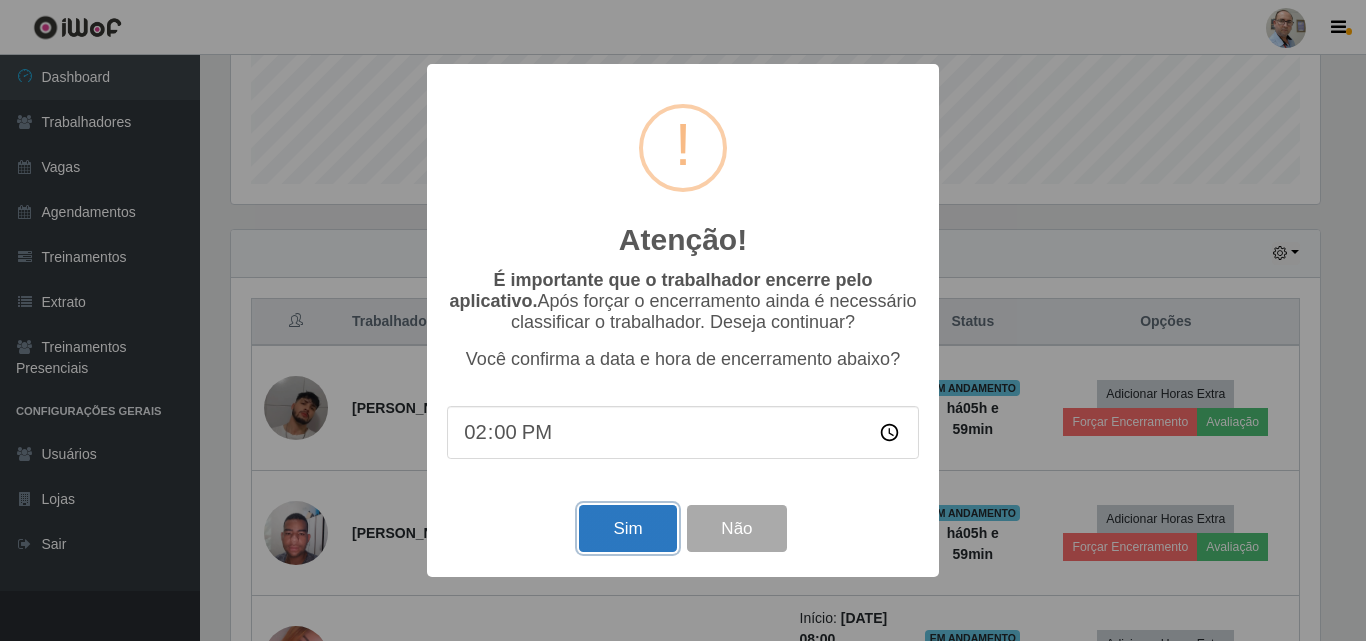 click on "Sim" at bounding box center [627, 528] 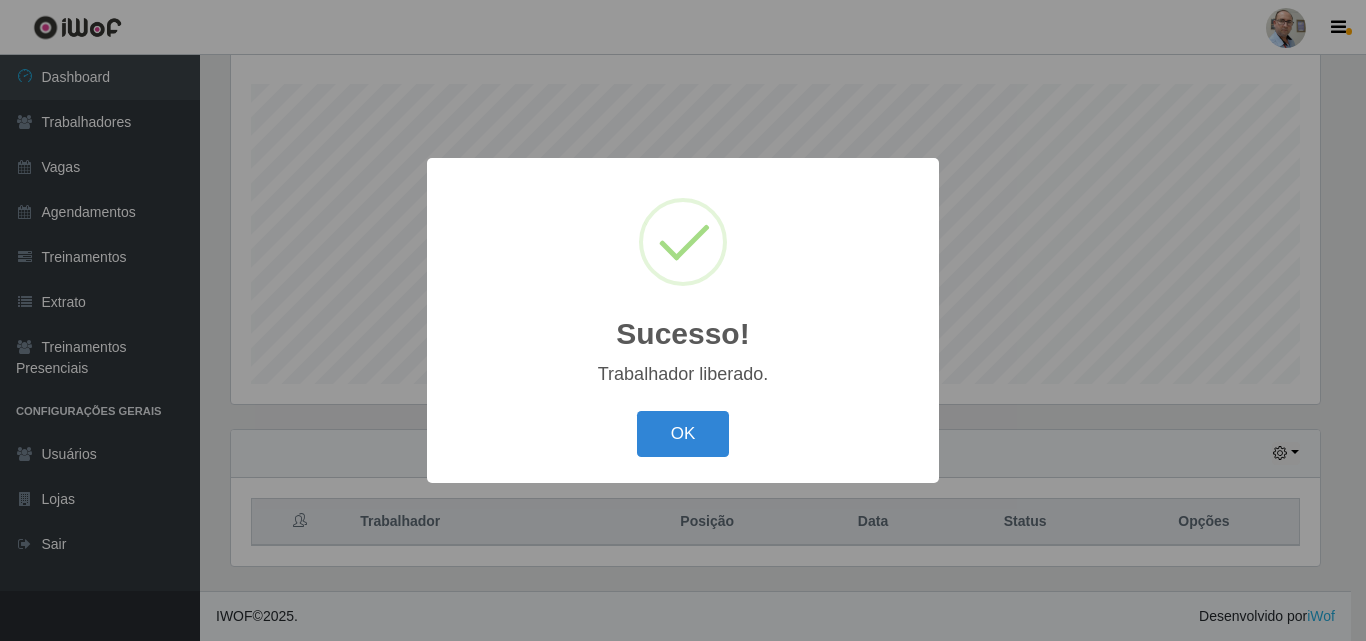 click on "Sucesso! × Trabalhador liberado. OK Cancel" at bounding box center [683, 320] 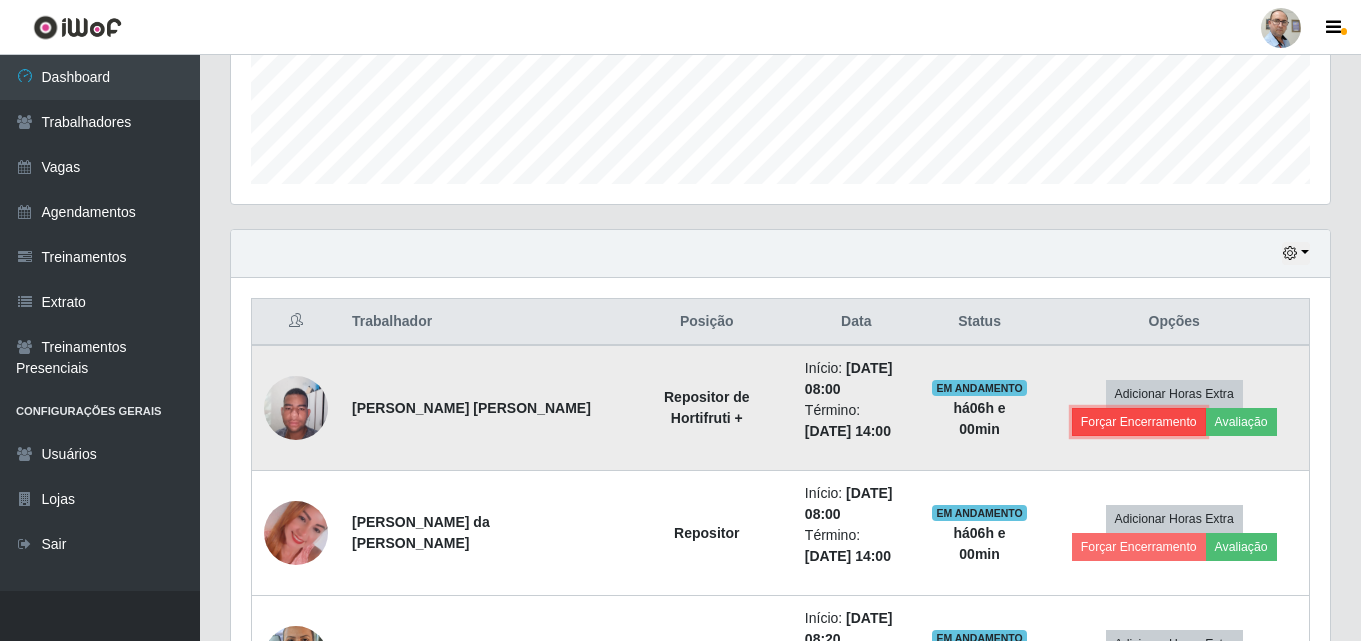 click on "Forçar Encerramento" at bounding box center (1139, 422) 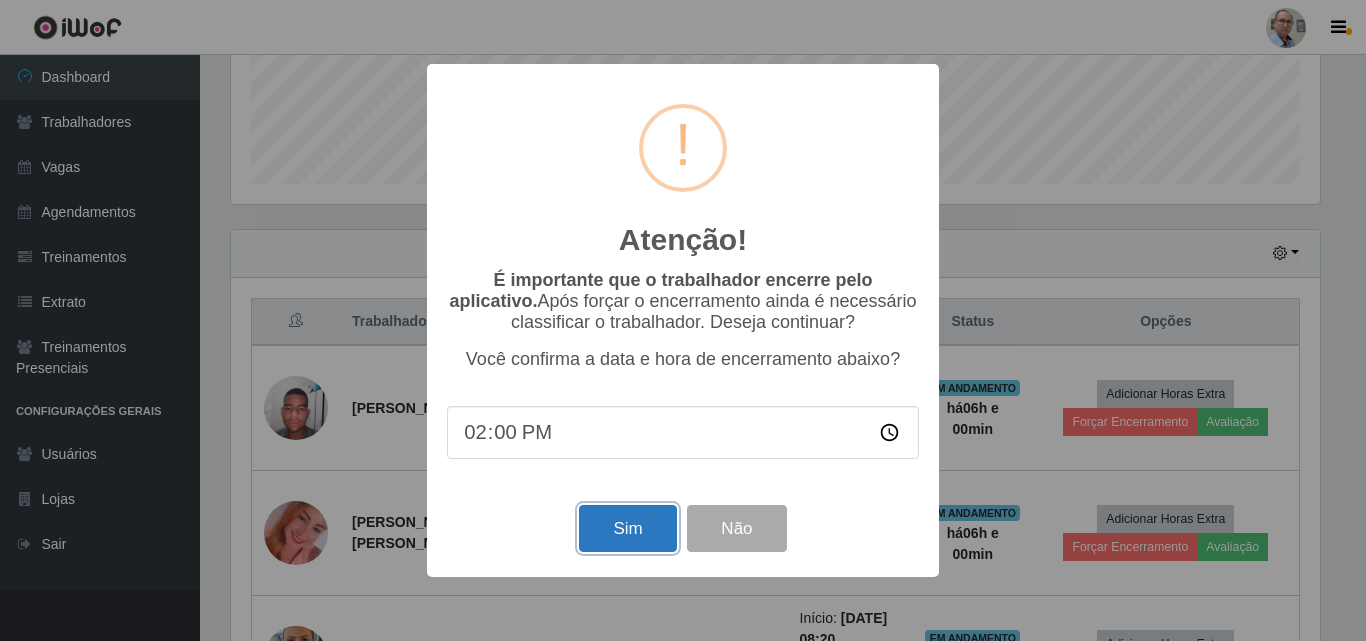 click on "Sim" at bounding box center (627, 528) 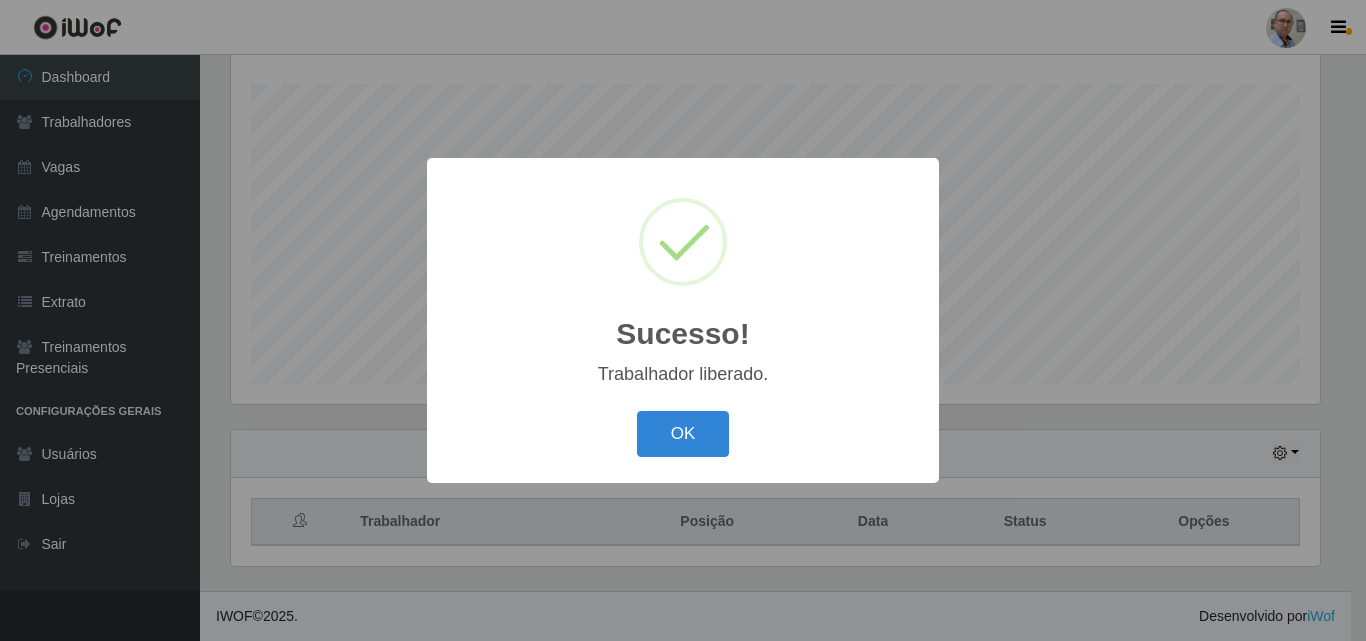 click on "Sucesso! × Trabalhador liberado. OK Cancel" at bounding box center (683, 320) 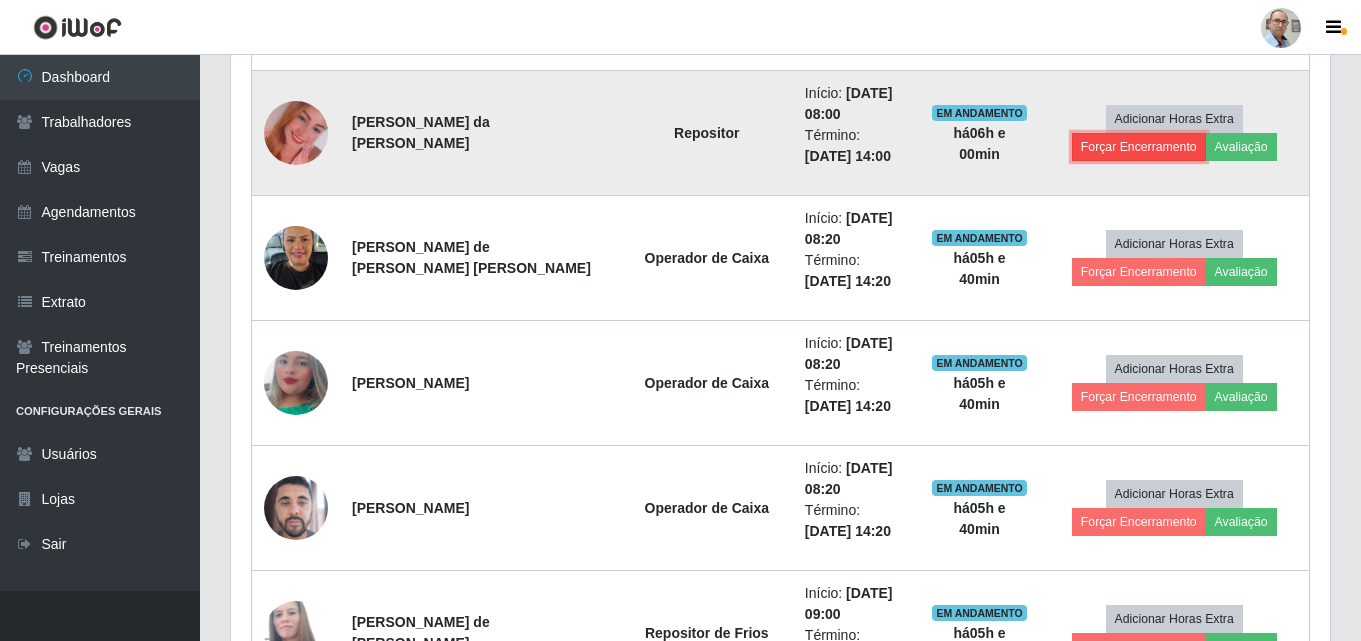click on "Forçar Encerramento" at bounding box center (1139, 147) 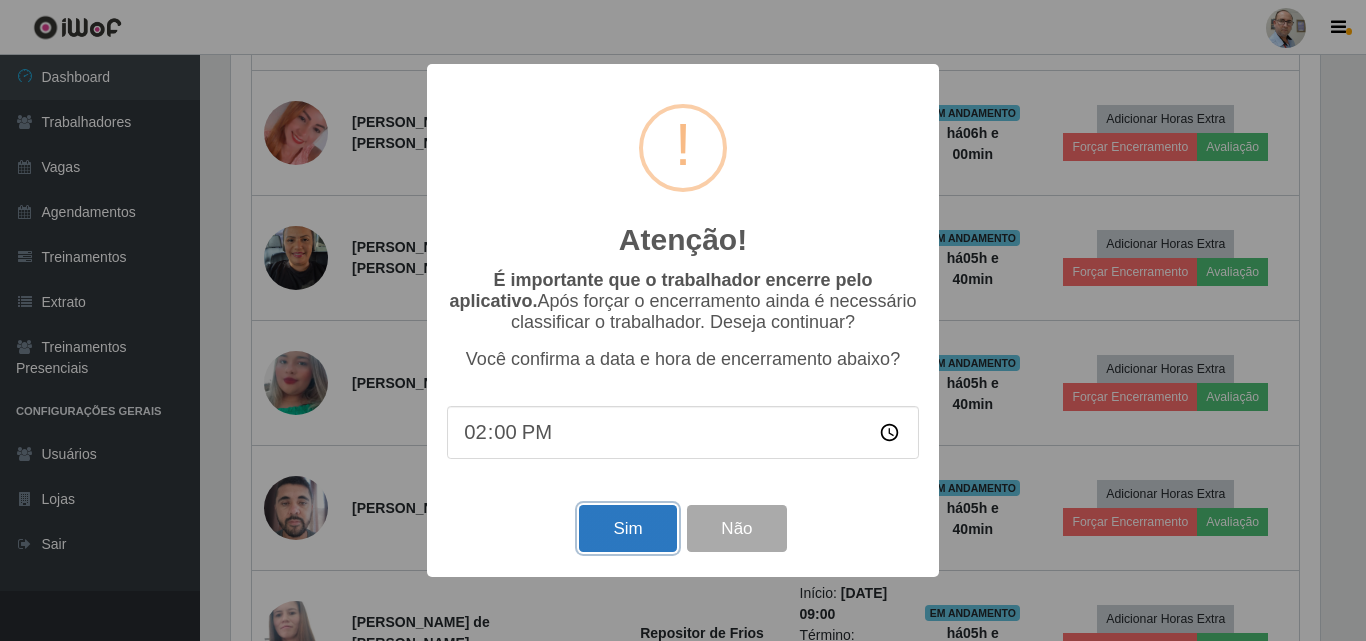 click on "Sim" at bounding box center (627, 528) 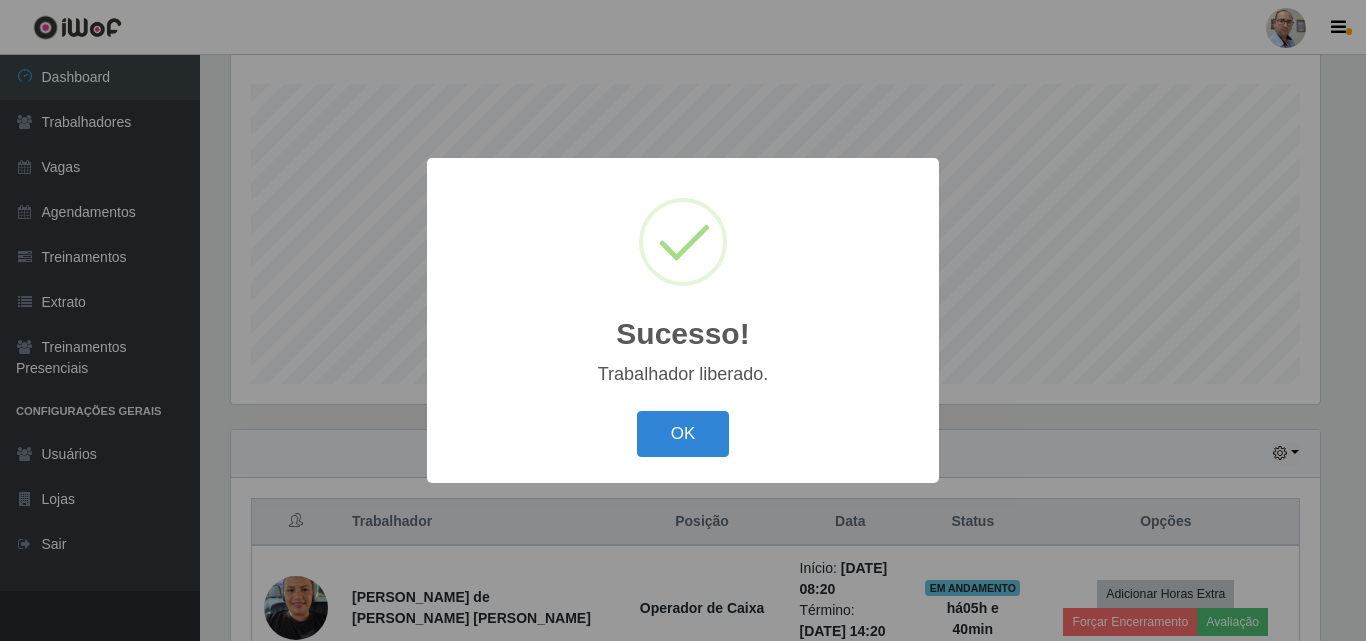 click on "Sucesso! × Trabalhador liberado. OK Cancel" at bounding box center [683, 320] 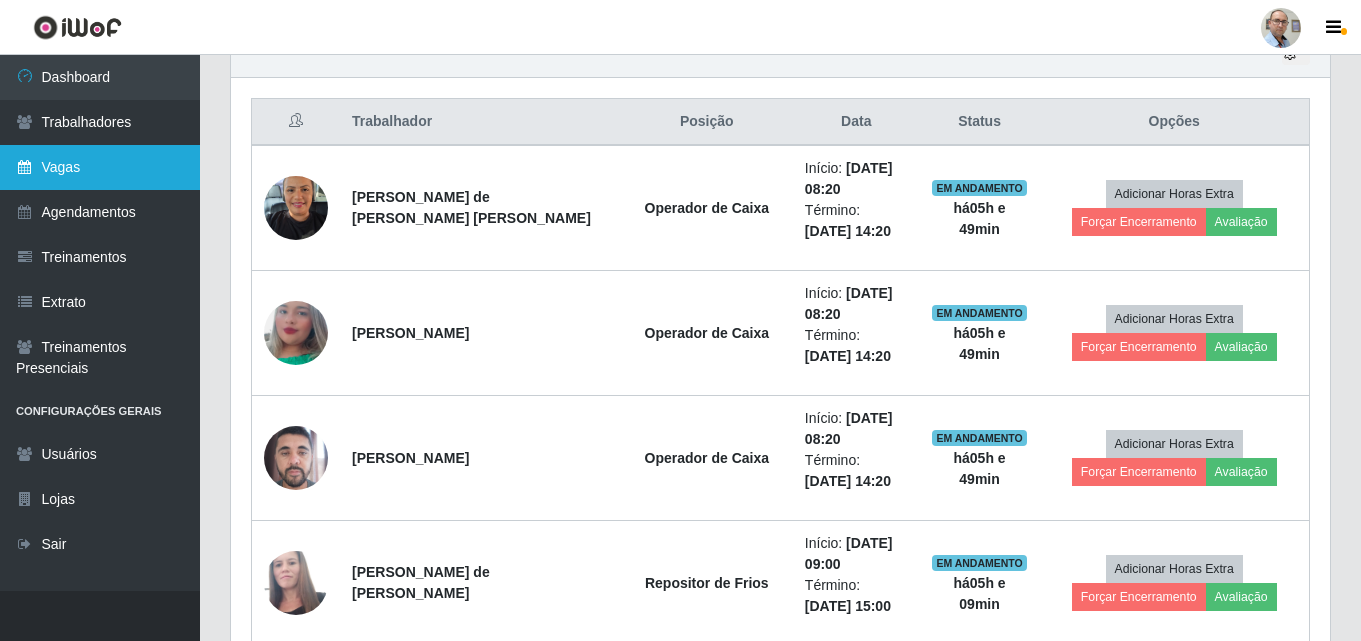 click on "Vagas" at bounding box center (100, 167) 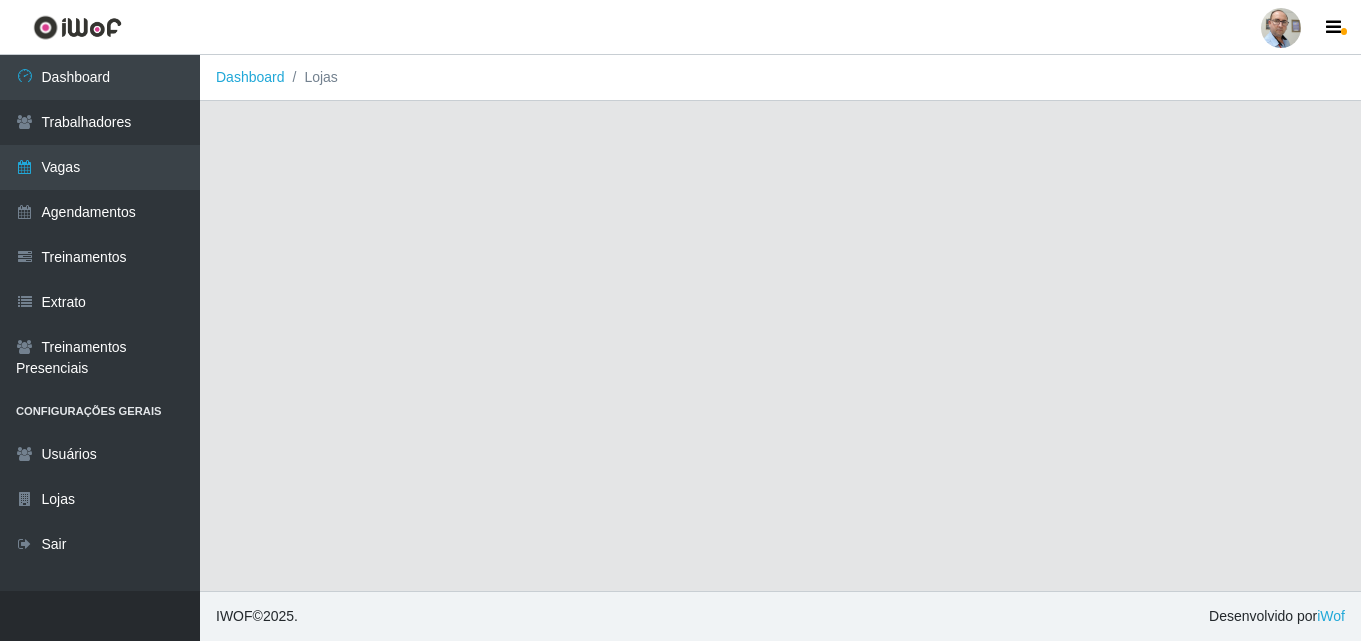 scroll, scrollTop: 0, scrollLeft: 0, axis: both 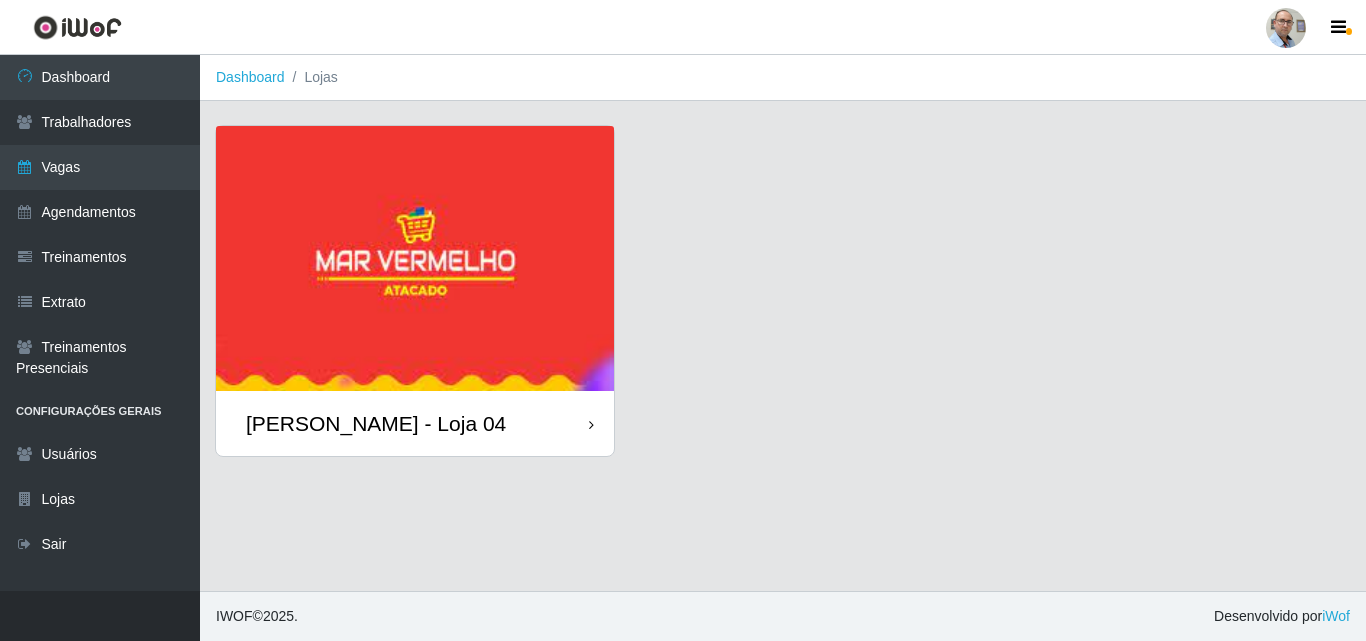 click at bounding box center [415, 258] 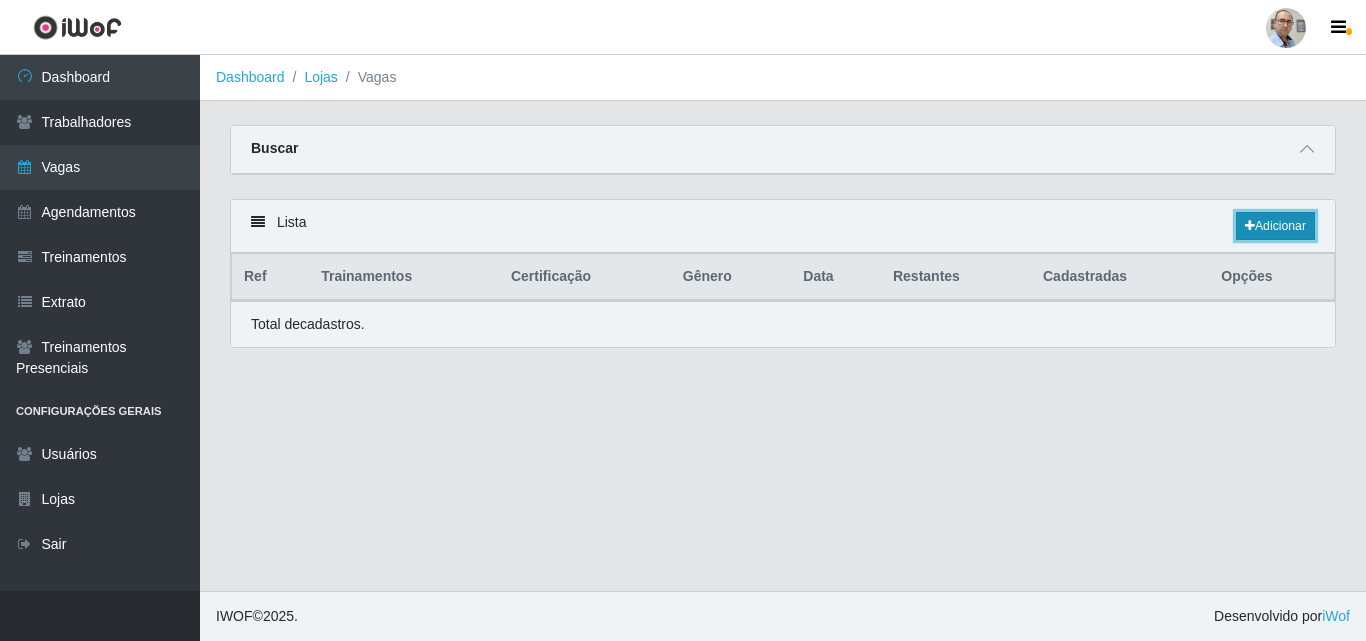click on "Adicionar" at bounding box center (1275, 226) 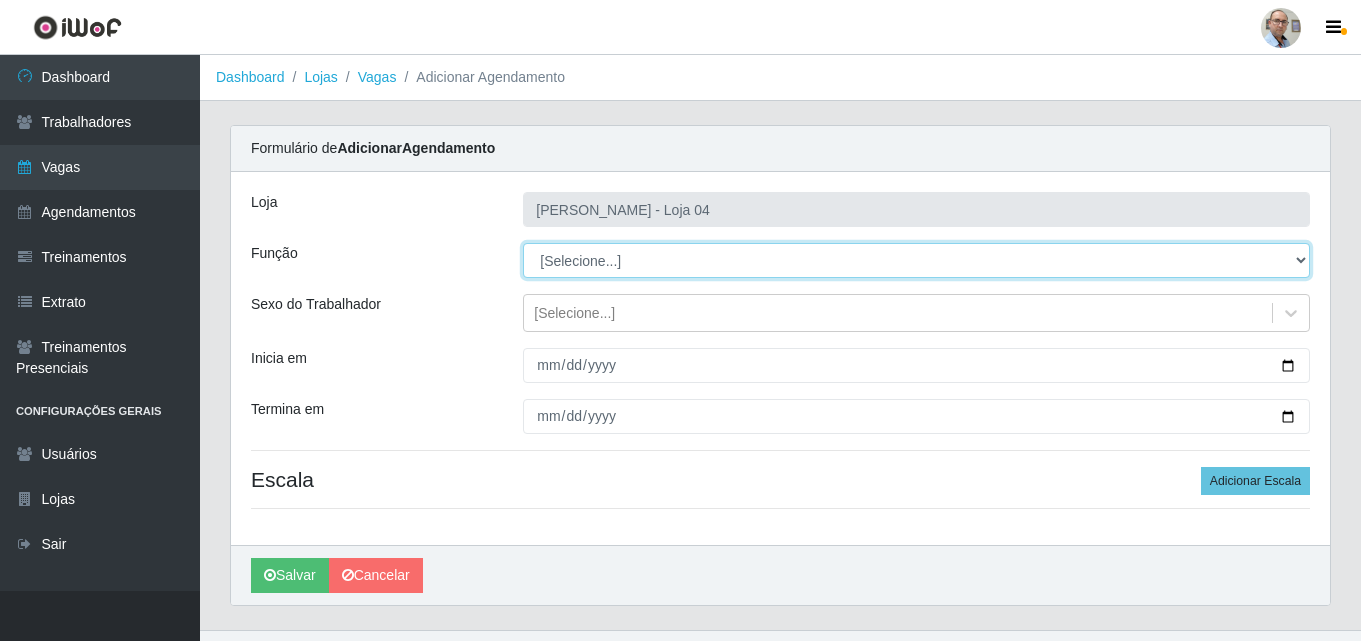 click on "[Selecione...] ASG ASG + ASG ++ Auxiliar de Depósito  Auxiliar de Depósito + Auxiliar de Depósito ++ Auxiliar de Estacionamento Auxiliar de Estacionamento + Auxiliar de Estacionamento ++ Balconista de Frios Balconista de Frios + Balconista de Padaria  Balconista de Padaria + Embalador Embalador + Embalador ++ Operador de Caixa Operador de Caixa + Operador de Caixa ++ Repositor  Repositor + Repositor ++ Repositor de Frios Repositor de Frios + Repositor de Frios ++ Repositor de Hortifruti Repositor de Hortifruti + Repositor de Hortifruti ++" at bounding box center [916, 260] 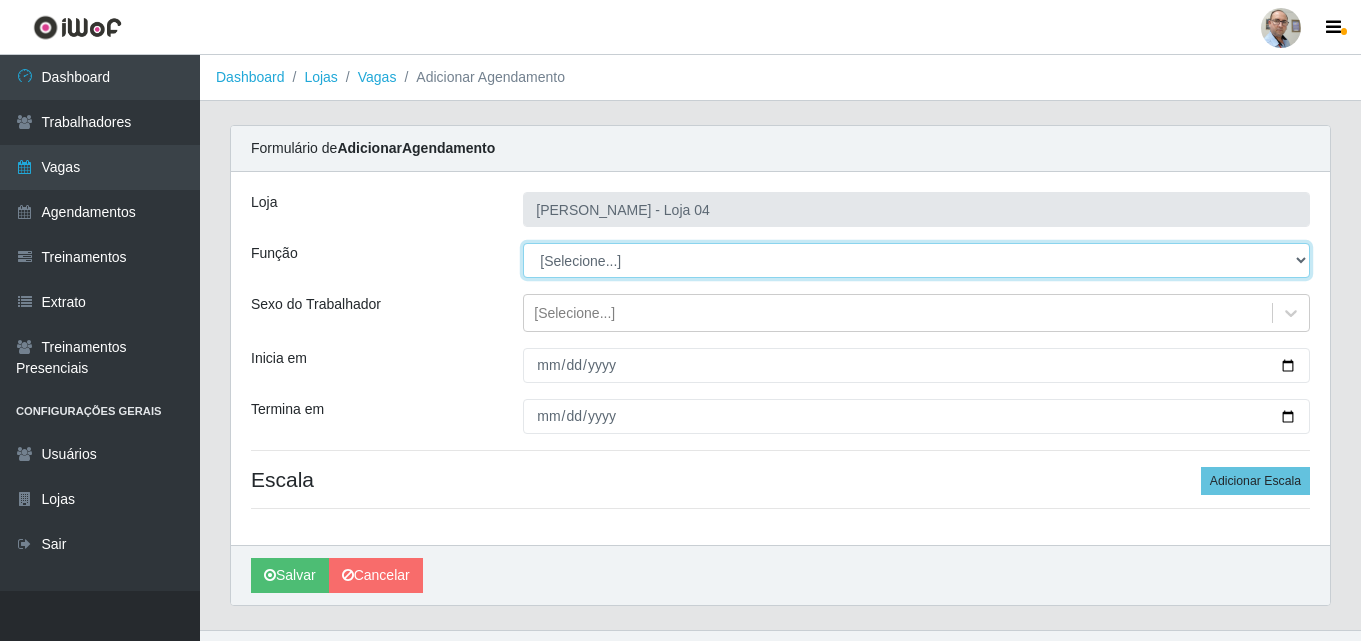select on "22" 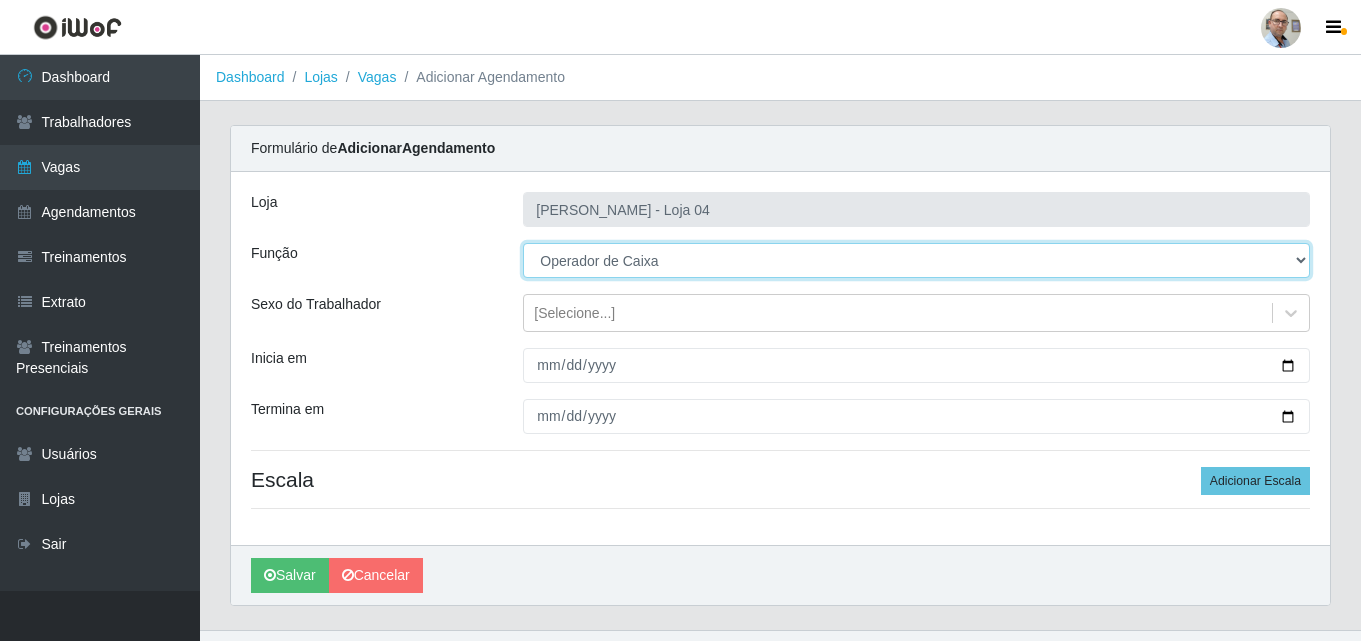 click on "[Selecione...] ASG ASG + ASG ++ Auxiliar de Depósito  Auxiliar de Depósito + Auxiliar de Depósito ++ Auxiliar de Estacionamento Auxiliar de Estacionamento + Auxiliar de Estacionamento ++ Balconista de Frios Balconista de Frios + Balconista de Padaria  Balconista de Padaria + Embalador Embalador + Embalador ++ Operador de Caixa Operador de Caixa + Operador de Caixa ++ Repositor  Repositor + Repositor ++ Repositor de Frios Repositor de Frios + Repositor de Frios ++ Repositor de Hortifruti Repositor de Hortifruti + Repositor de Hortifruti ++" at bounding box center [916, 260] 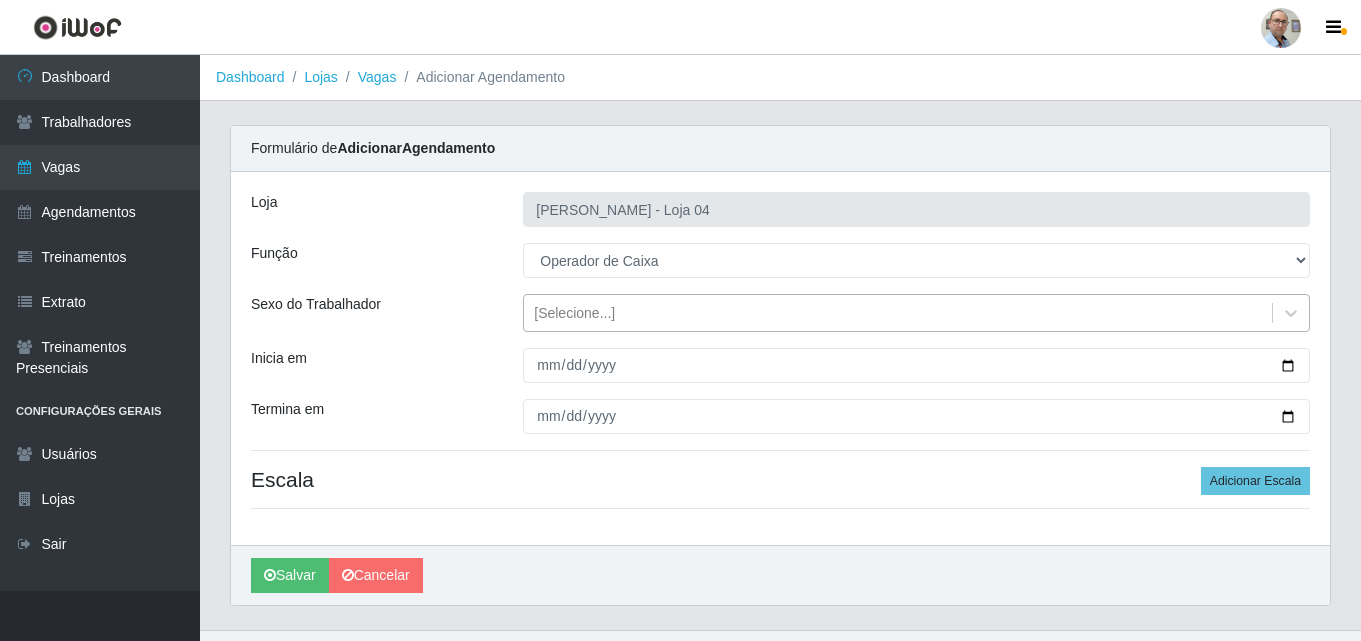 click on "[Selecione...]" at bounding box center (898, 313) 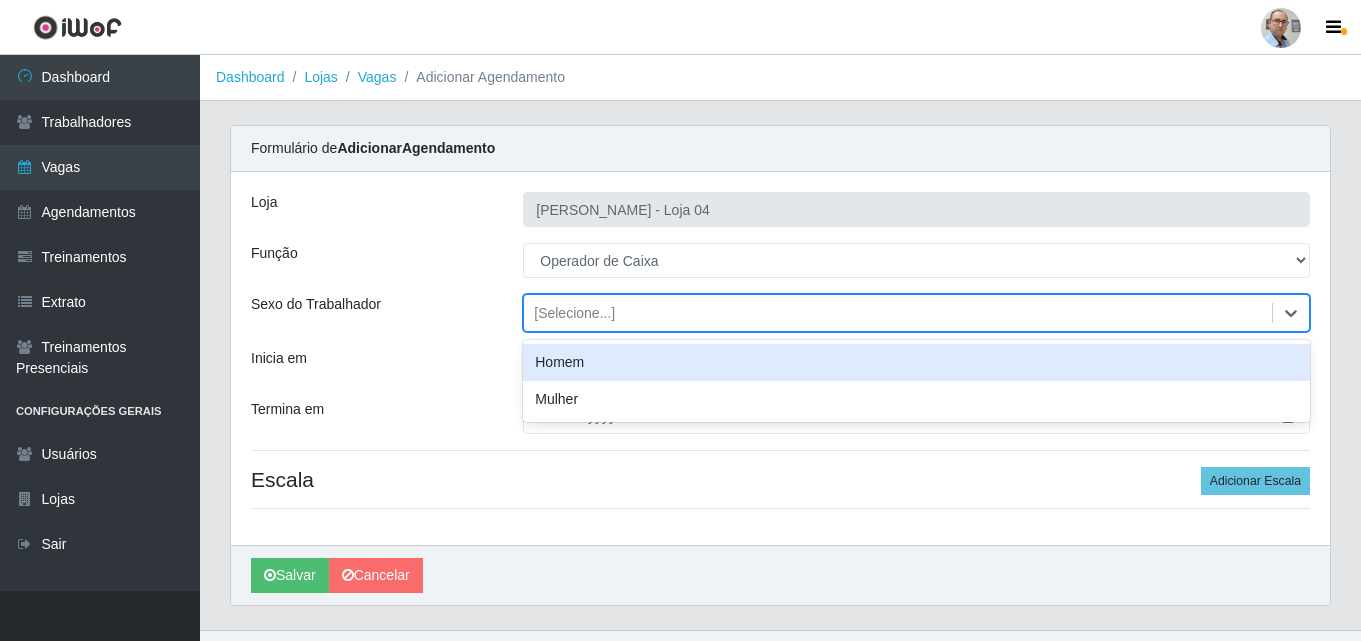 click on "Sexo do Trabalhador" at bounding box center (372, 313) 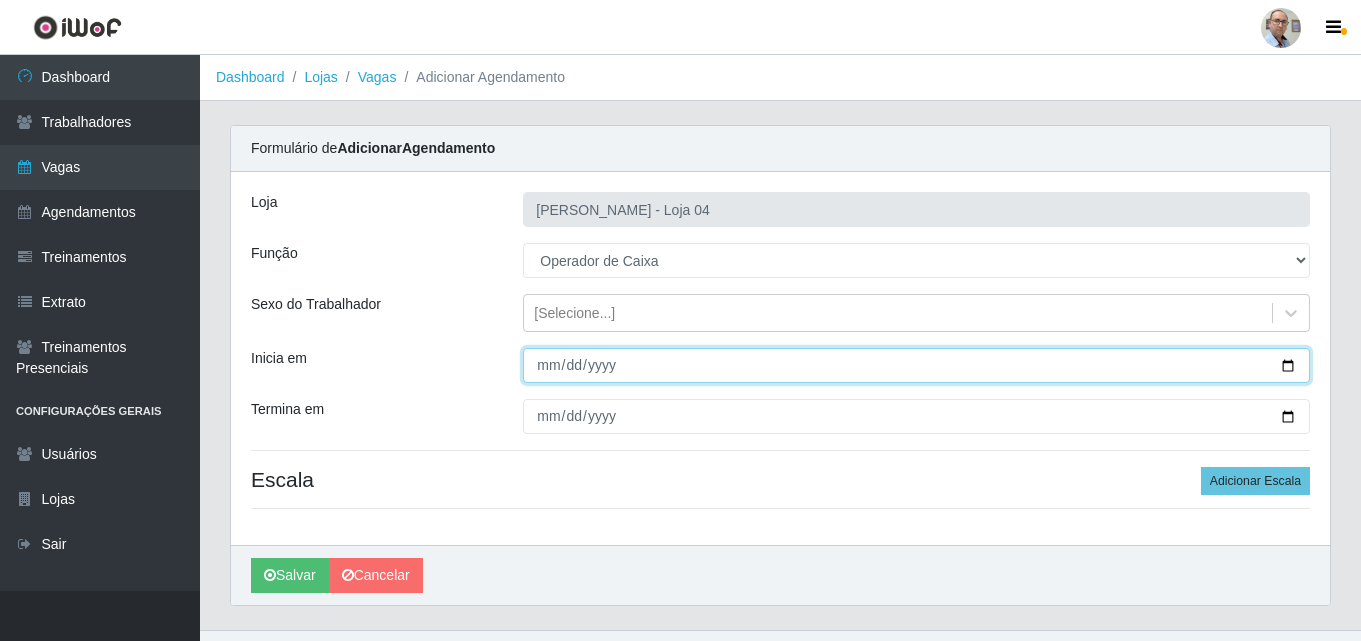click on "Inicia em" at bounding box center [916, 365] 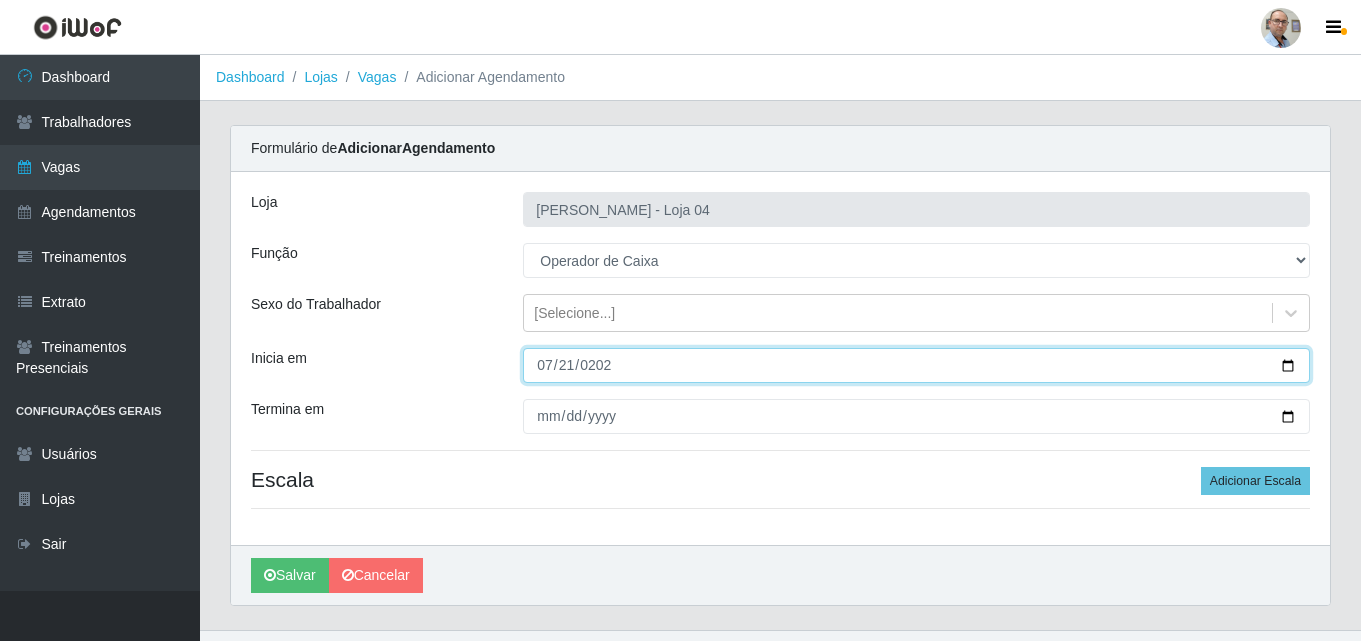 type on "[DATE]" 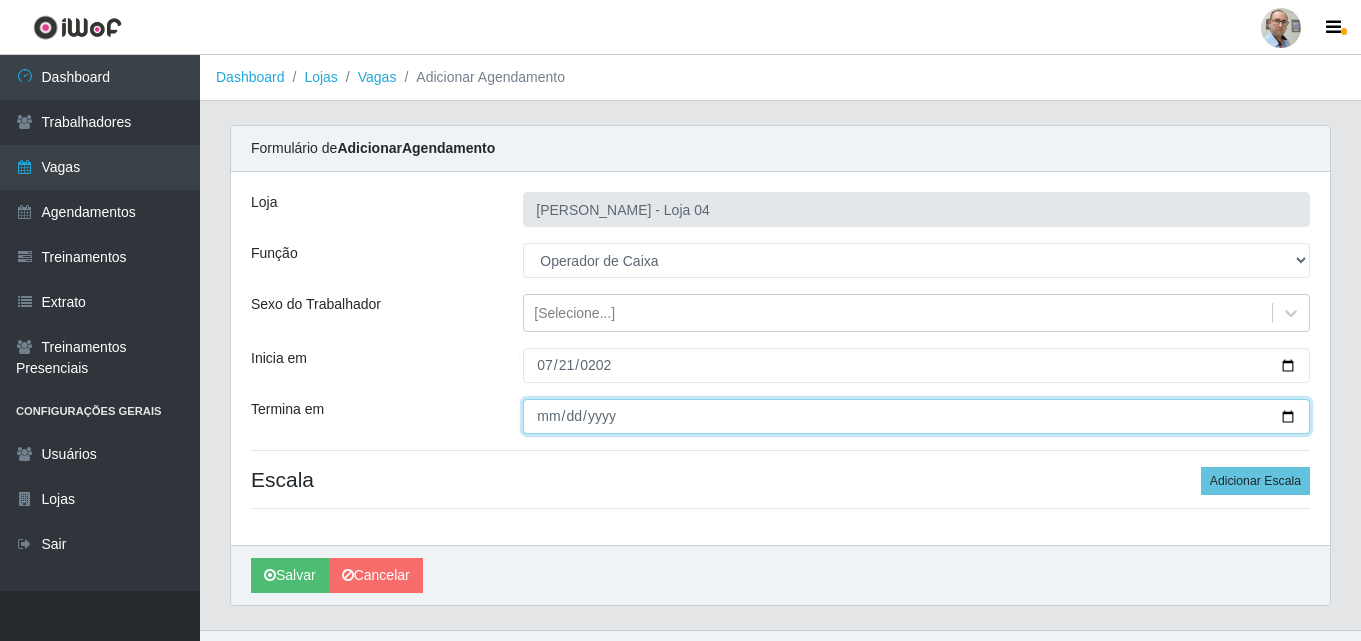 click on "Termina em" at bounding box center (916, 416) 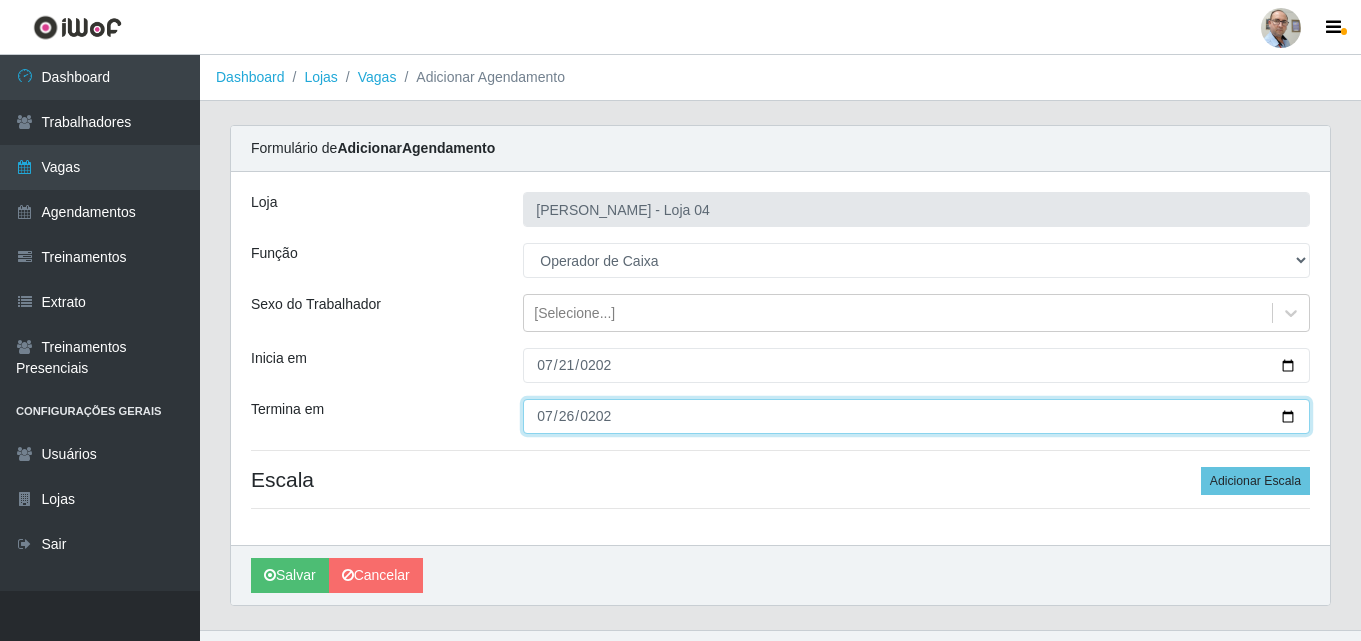 type on "[DATE]" 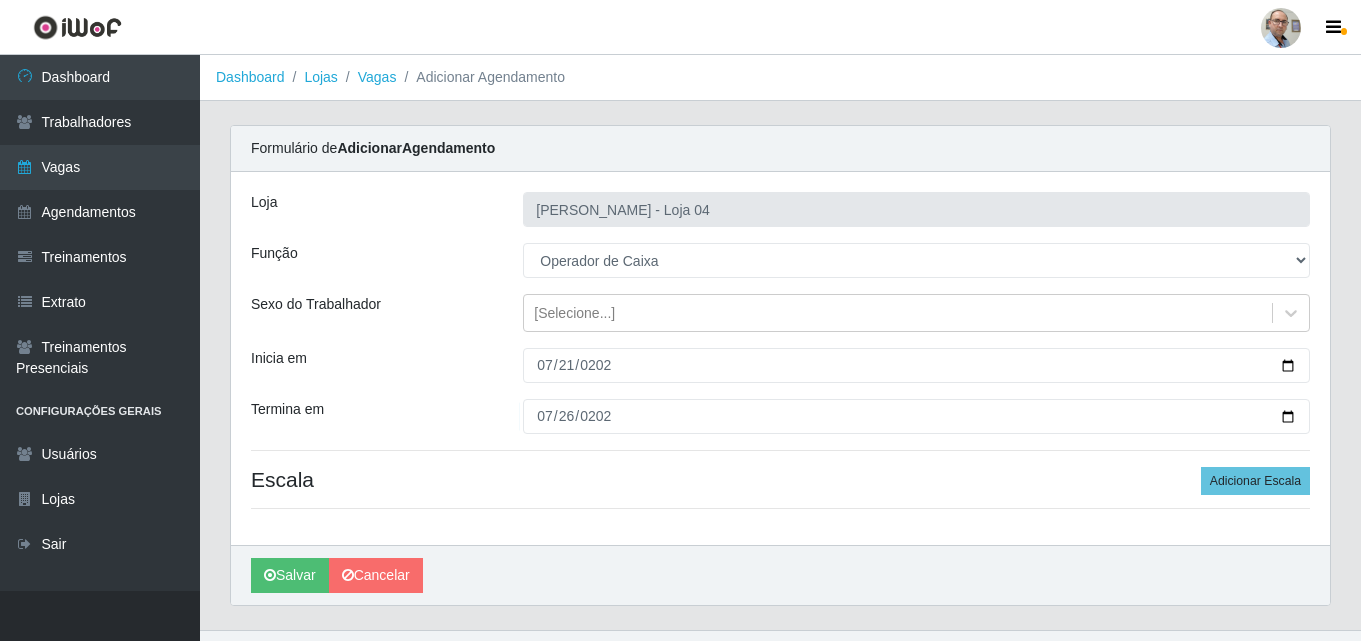 click on "Loja Mar Vermelho - Loja 04 Função [Selecione...] ASG ASG + ASG ++ Auxiliar de Depósito  Auxiliar de Depósito + Auxiliar de Depósito ++ Auxiliar de Estacionamento Auxiliar de Estacionamento + Auxiliar de Estacionamento ++ Balconista de Frios Balconista de Frios + Balconista de Padaria  Balconista de Padaria + Embalador Embalador + Embalador ++ Operador de Caixa Operador de Caixa + Operador de Caixa ++ Repositor  Repositor + Repositor ++ Repositor de Frios Repositor de Frios + Repositor de Frios ++ Repositor de Hortifruti Repositor de Hortifruti + Repositor de Hortifruti ++ Sexo do Trabalhador [Selecione...] Inicia em [DATE] Termina em [DATE] Escala Adicionar Escala" at bounding box center [780, 358] 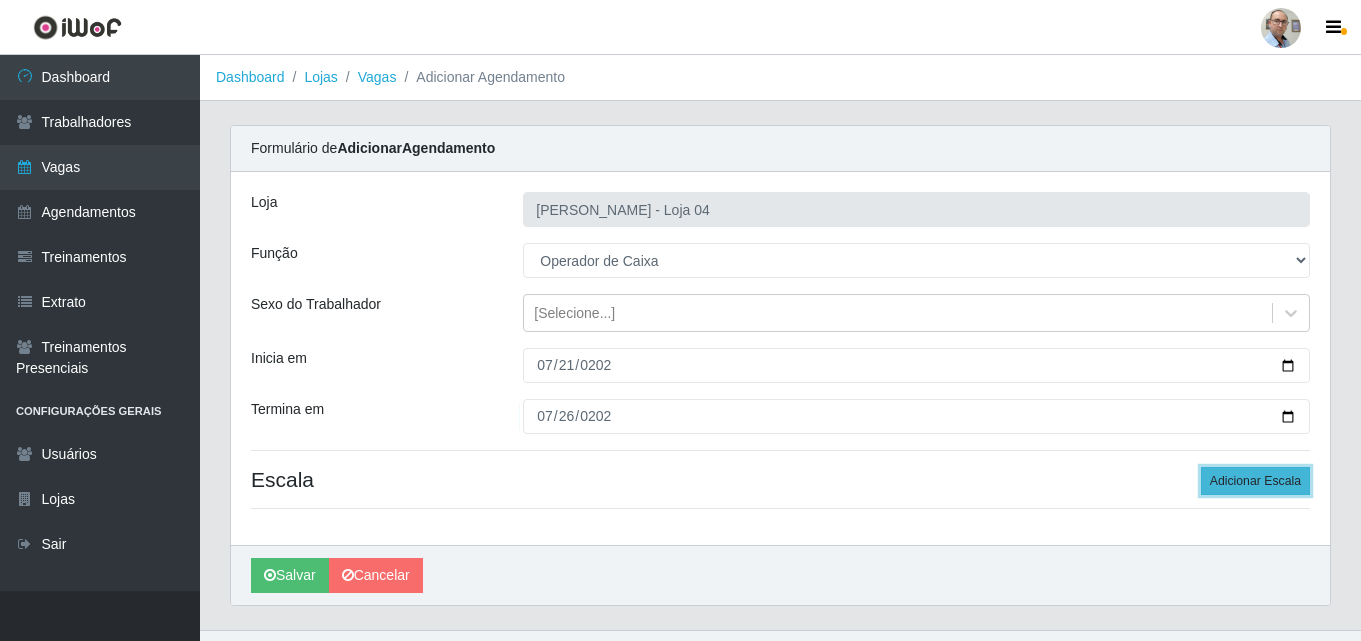 click on "Adicionar Escala" at bounding box center [1255, 481] 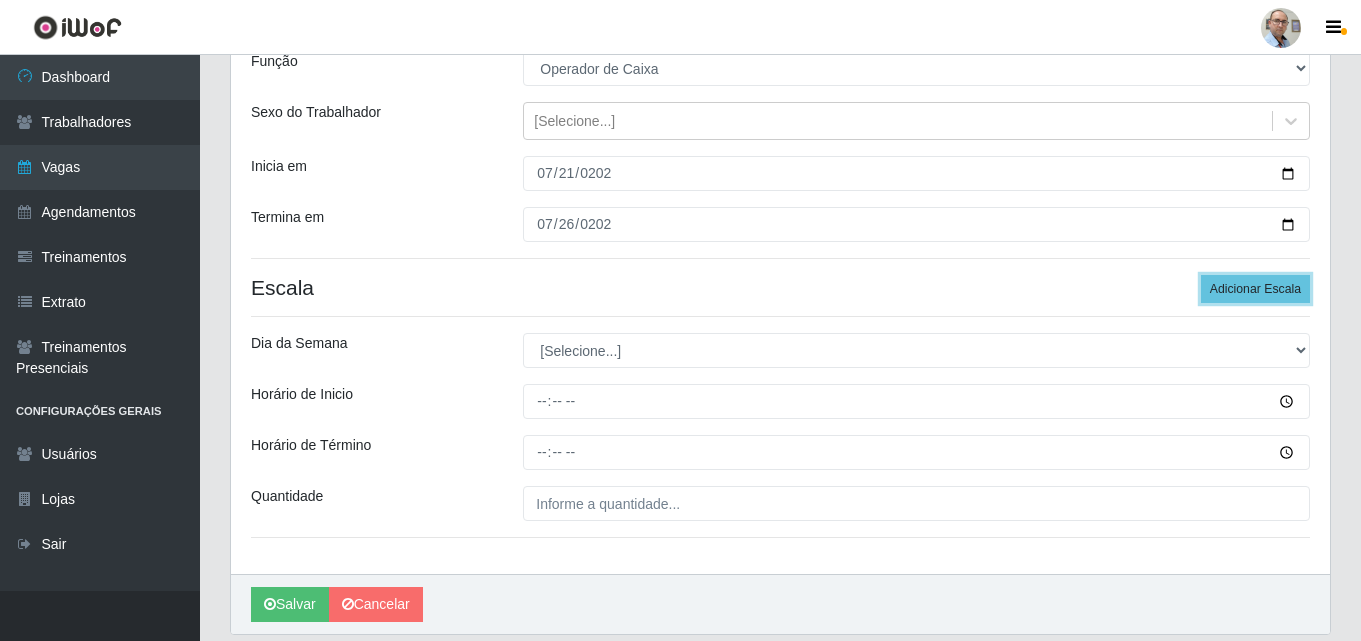 scroll, scrollTop: 200, scrollLeft: 0, axis: vertical 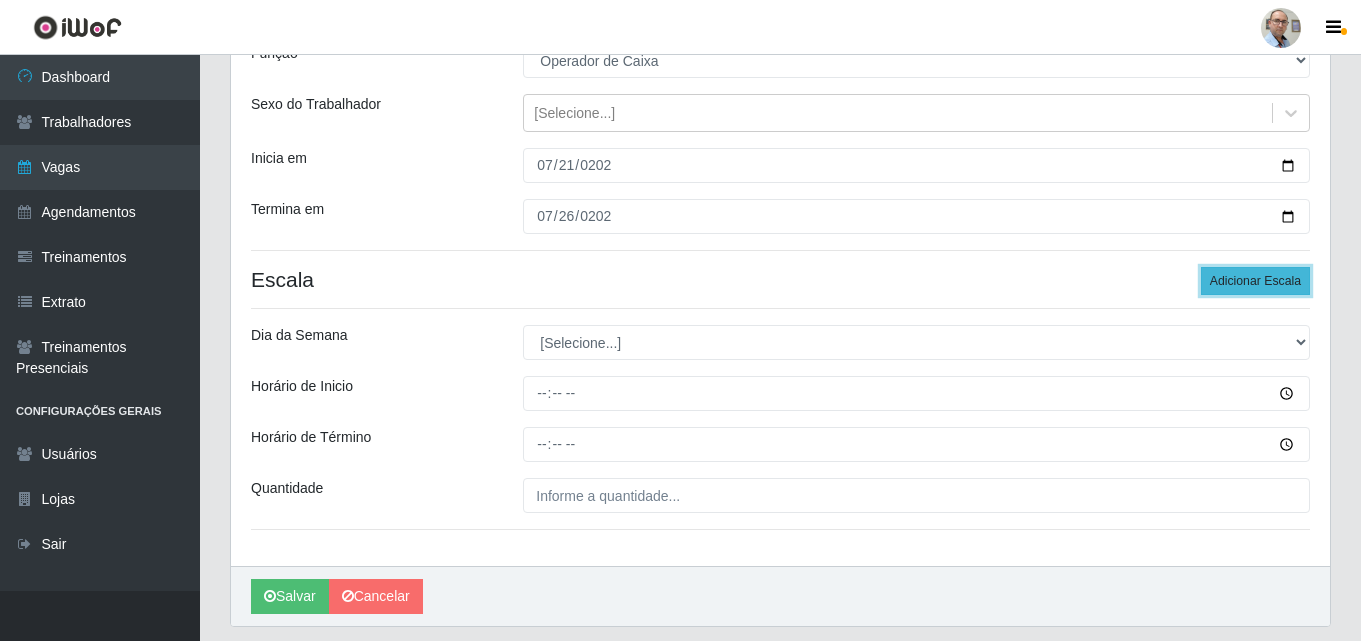 click on "Adicionar Escala" at bounding box center [1255, 281] 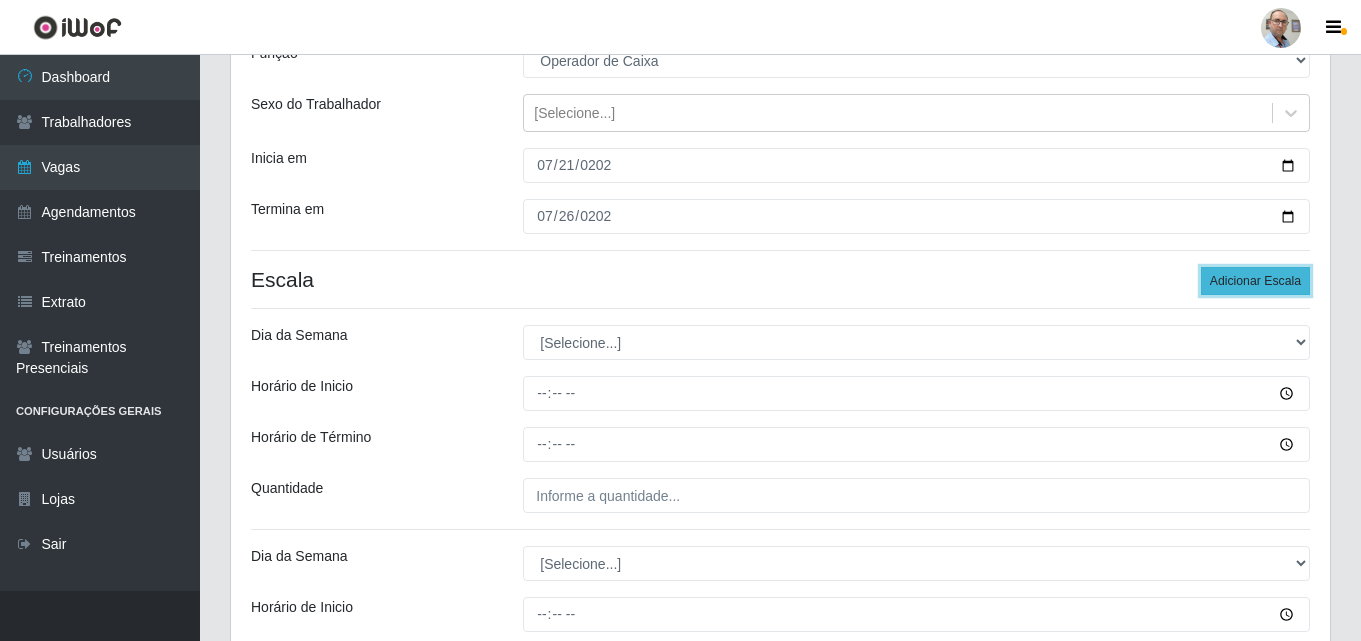 click on "Adicionar Escala" at bounding box center [1255, 281] 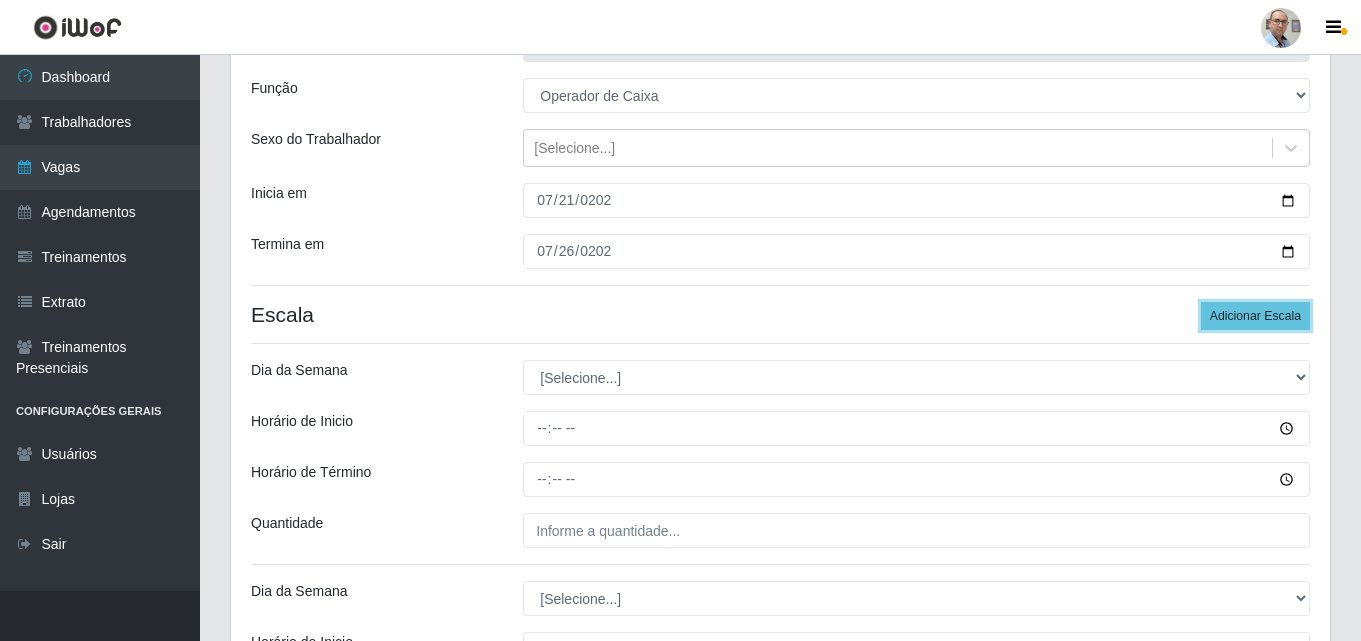scroll, scrollTop: 200, scrollLeft: 0, axis: vertical 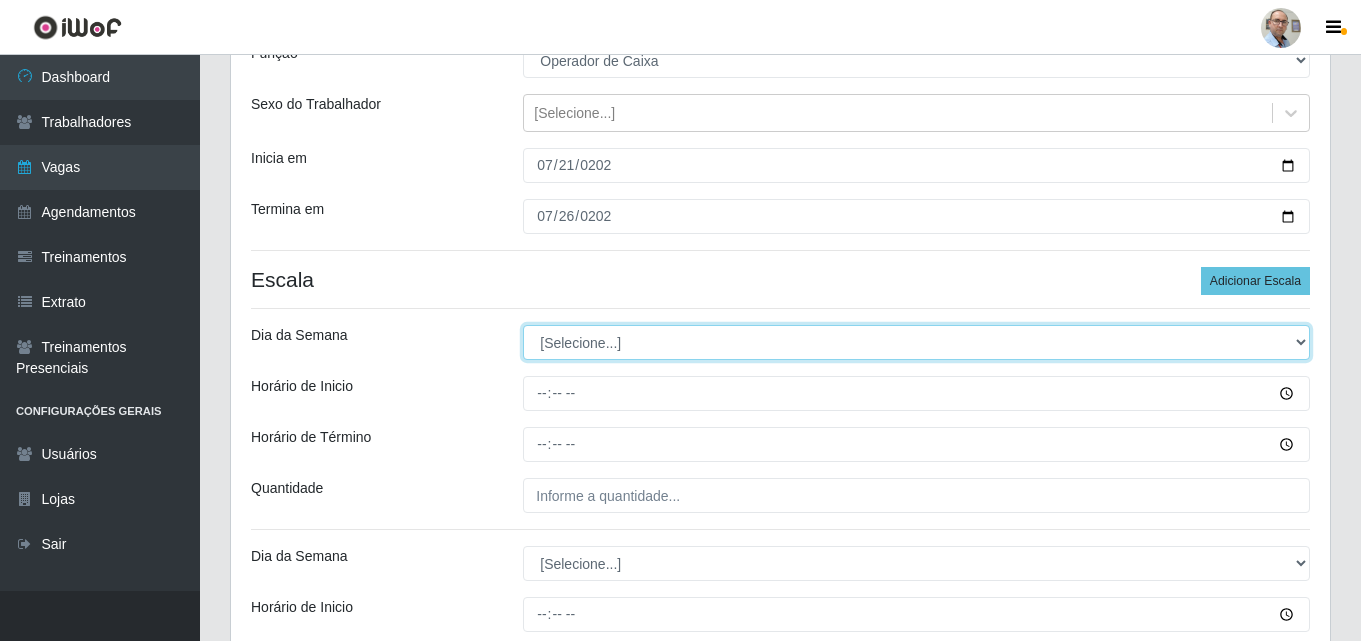click on "[Selecione...] Segunda Terça Quarta Quinta Sexta Sábado Domingo" at bounding box center [916, 342] 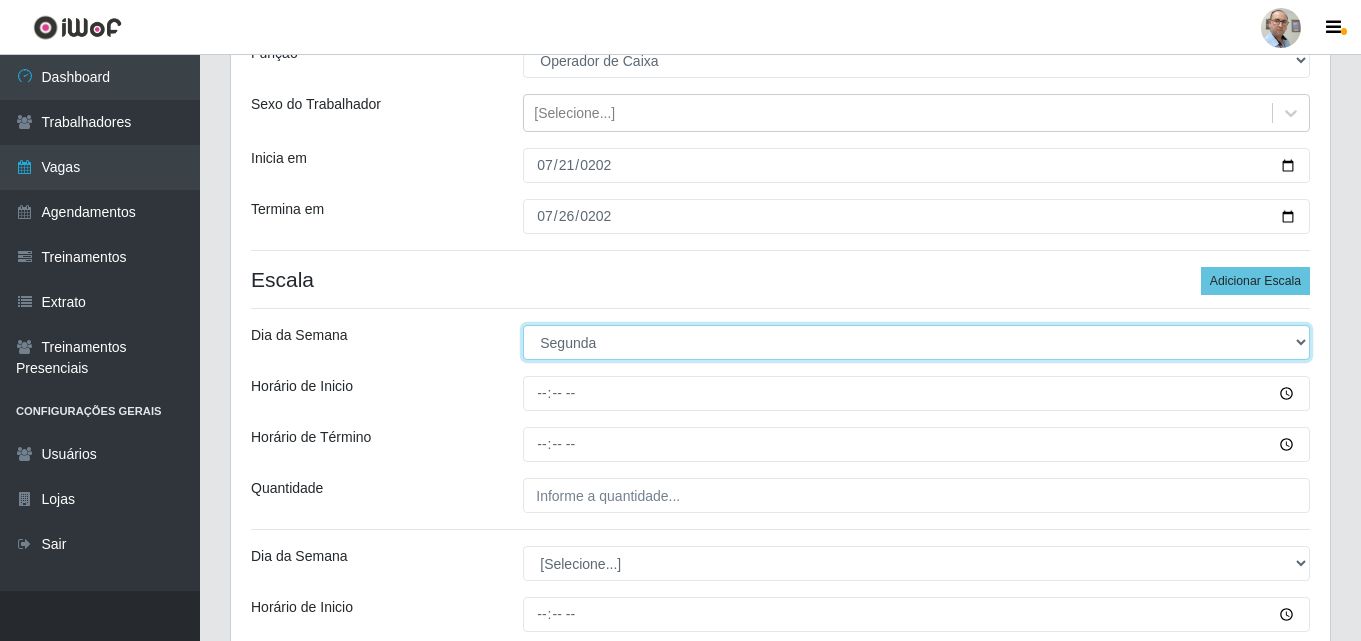 click on "[Selecione...] Segunda Terça Quarta Quinta Sexta Sábado Domingo" at bounding box center (916, 342) 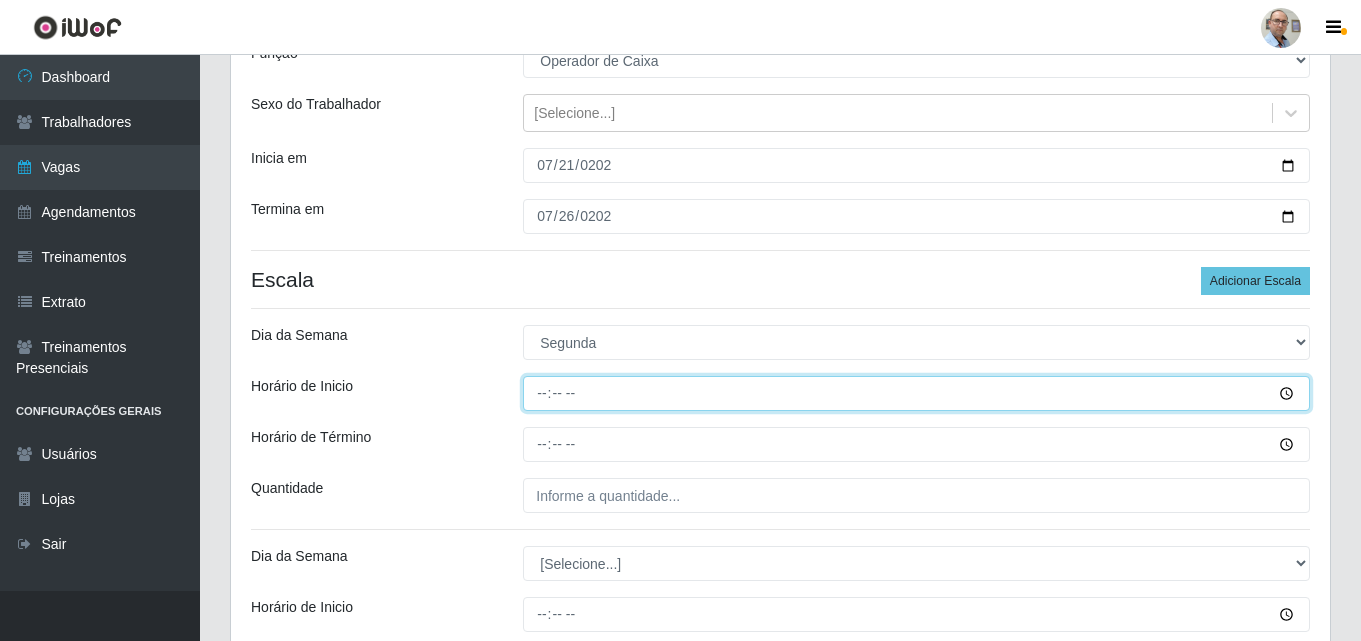 click on "Horário de Inicio" at bounding box center (916, 393) 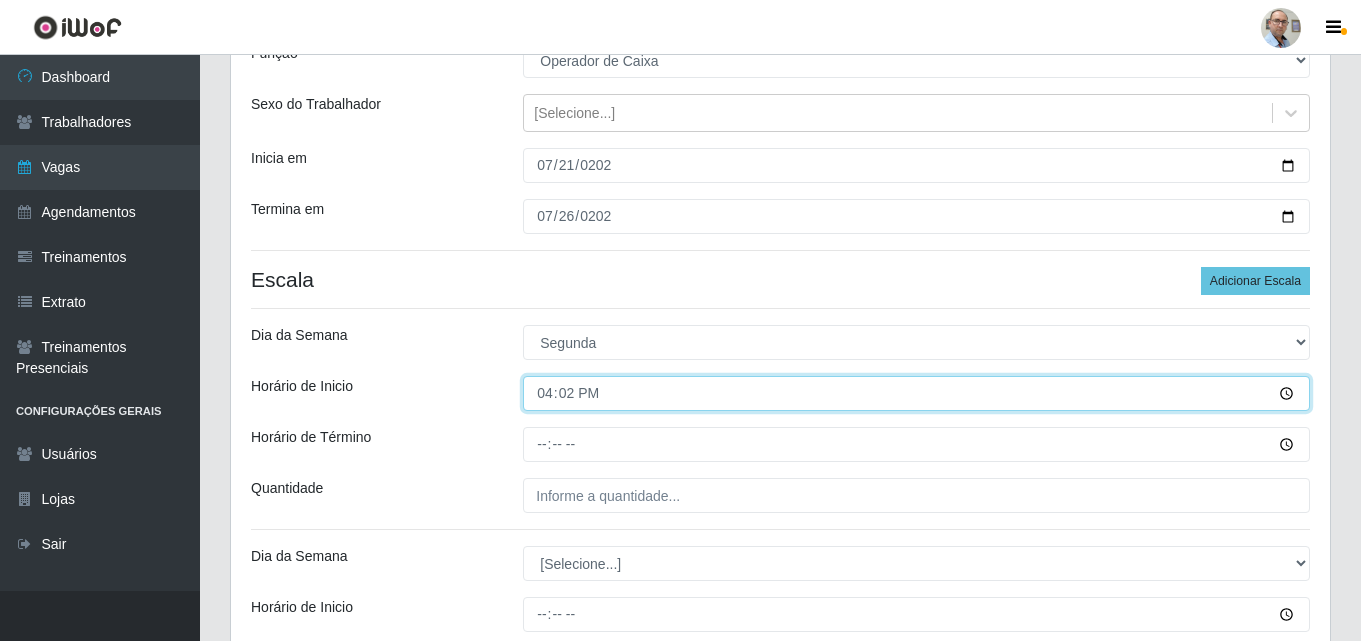 type on "16:20" 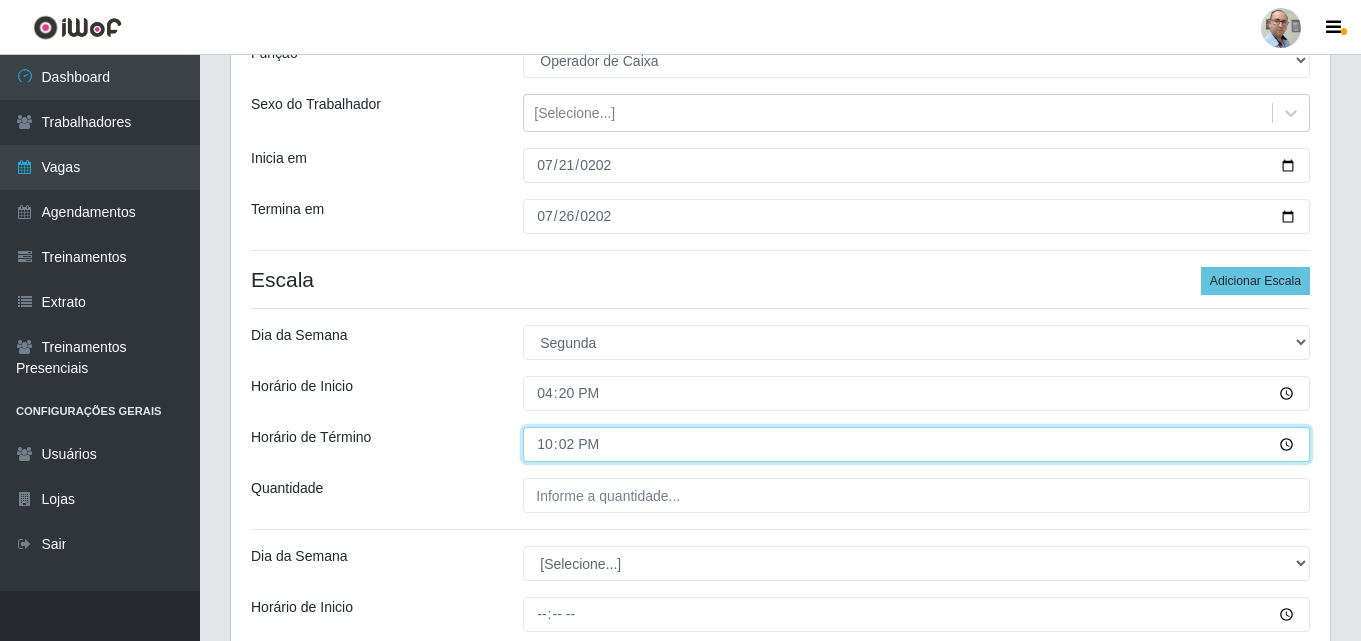 type on "22:20" 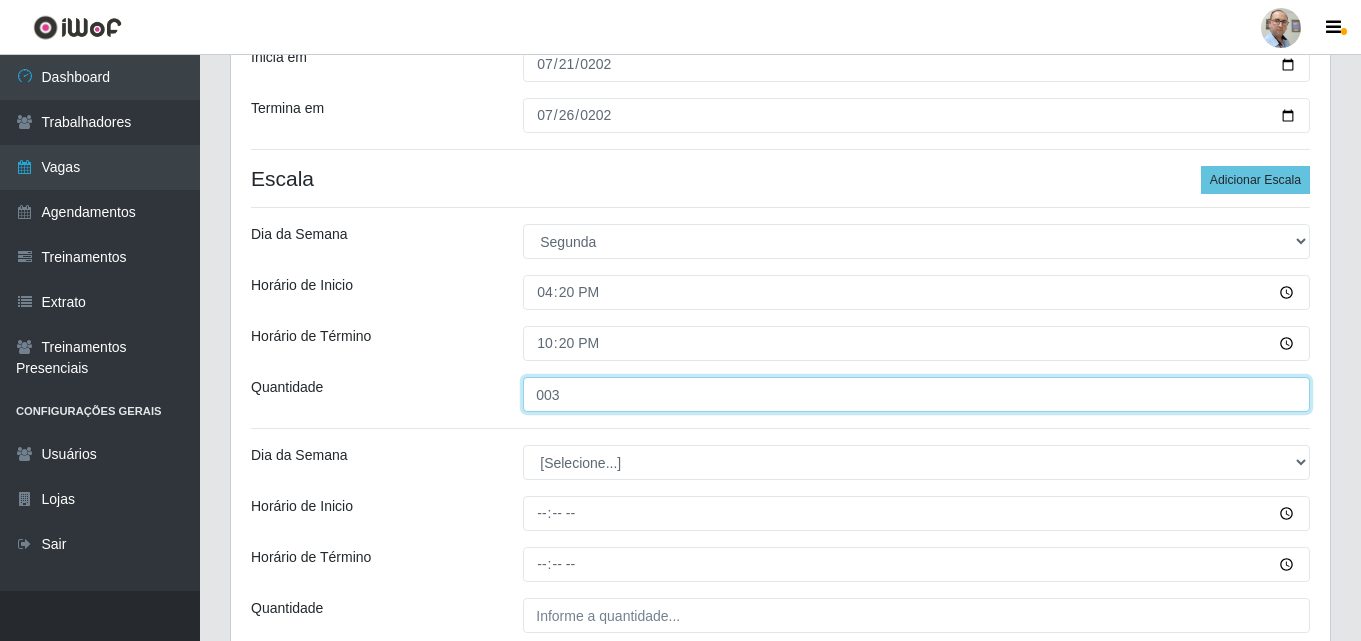 scroll, scrollTop: 400, scrollLeft: 0, axis: vertical 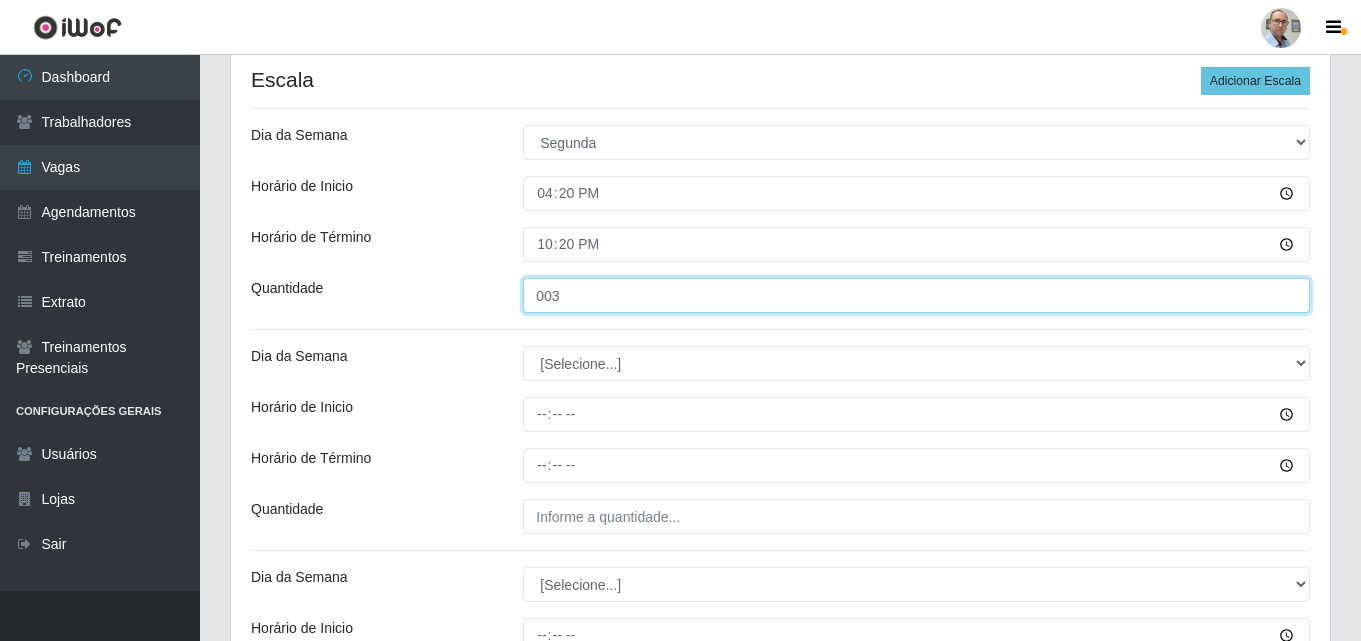 type on "003" 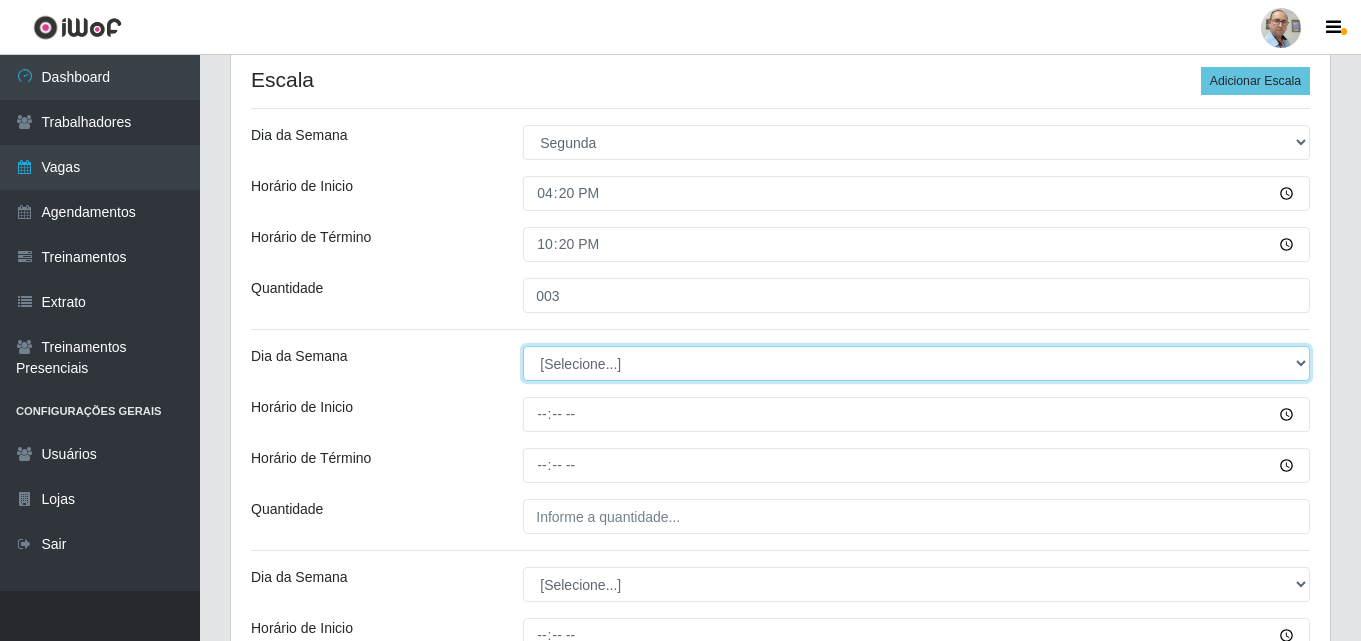 click on "[Selecione...] Segunda Terça Quarta Quinta Sexta Sábado Domingo" at bounding box center (916, 363) 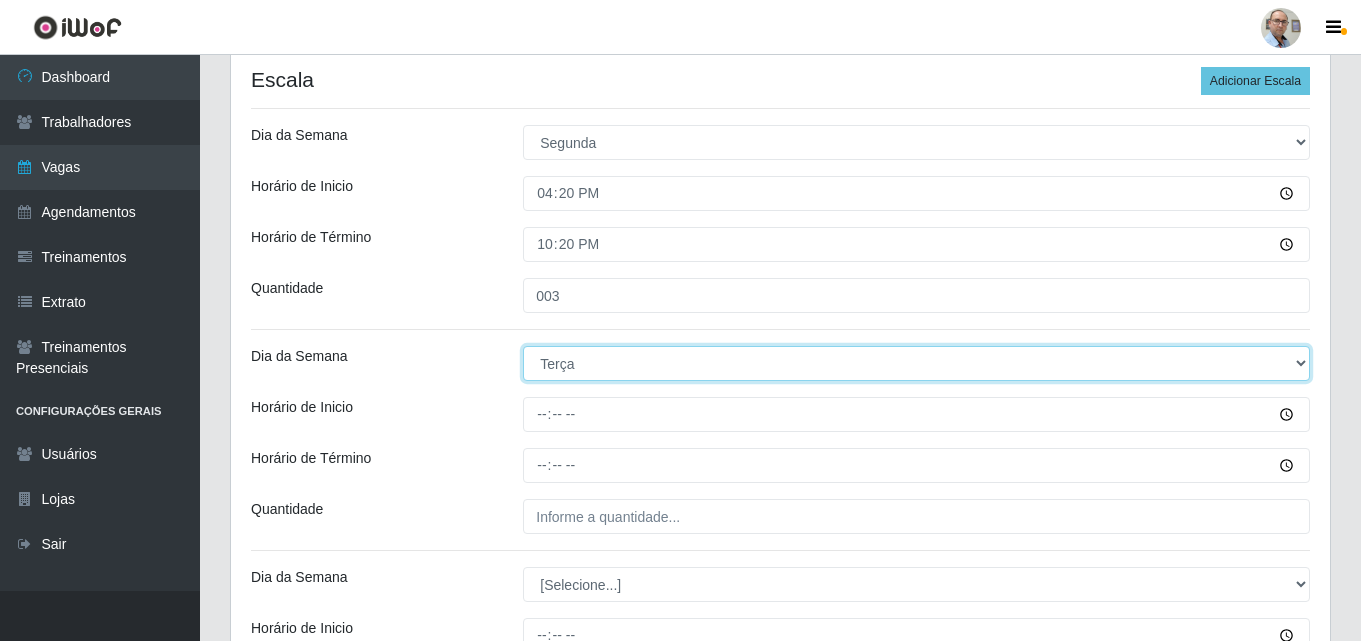 click on "[Selecione...] Segunda Terça Quarta Quinta Sexta Sábado Domingo" at bounding box center (916, 363) 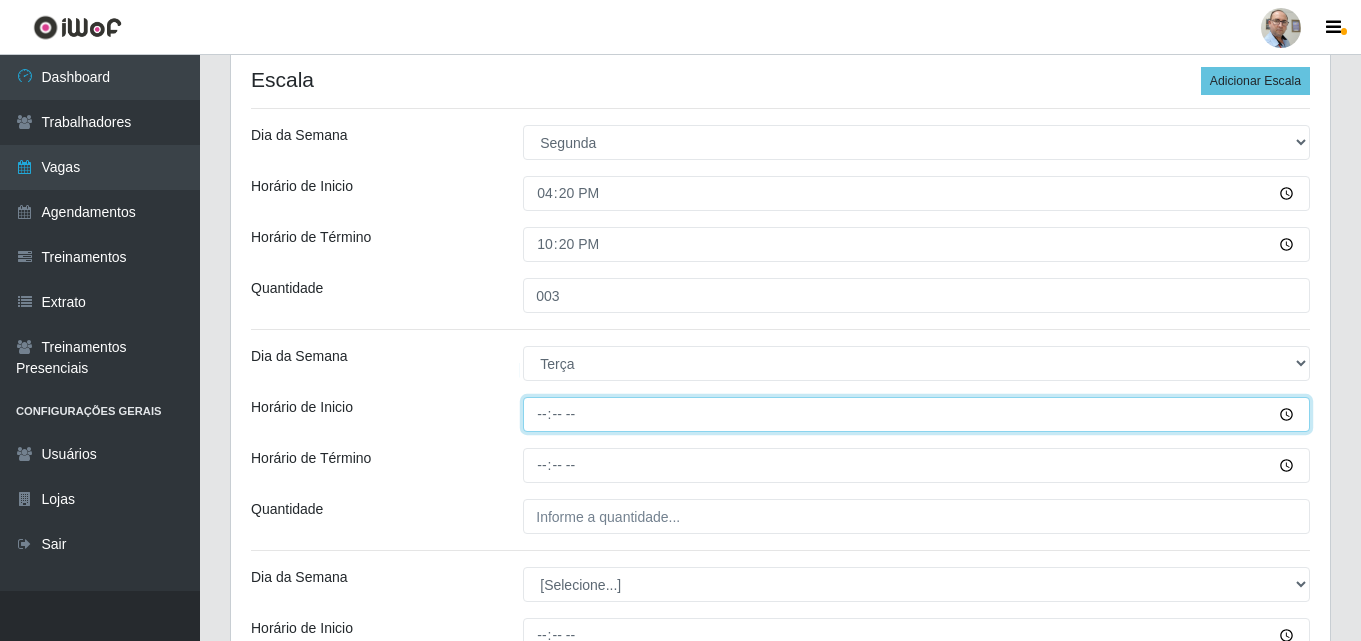 click on "Horário de Inicio" at bounding box center (916, 414) 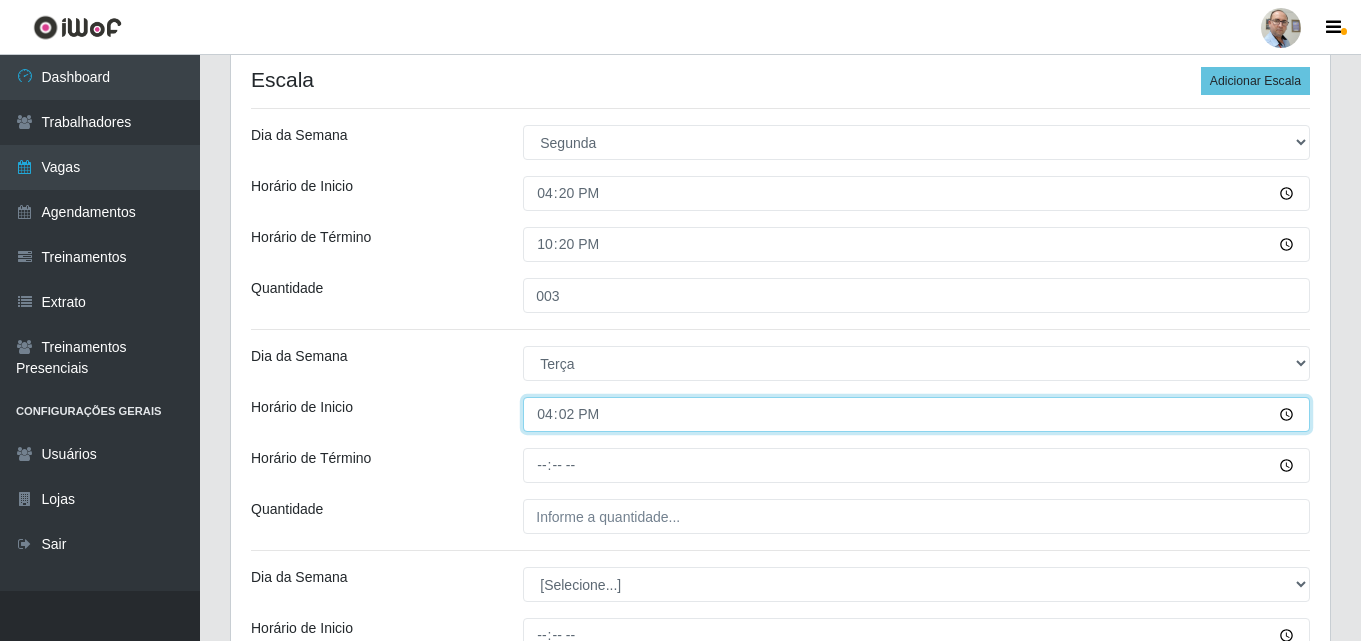 type on "16:20" 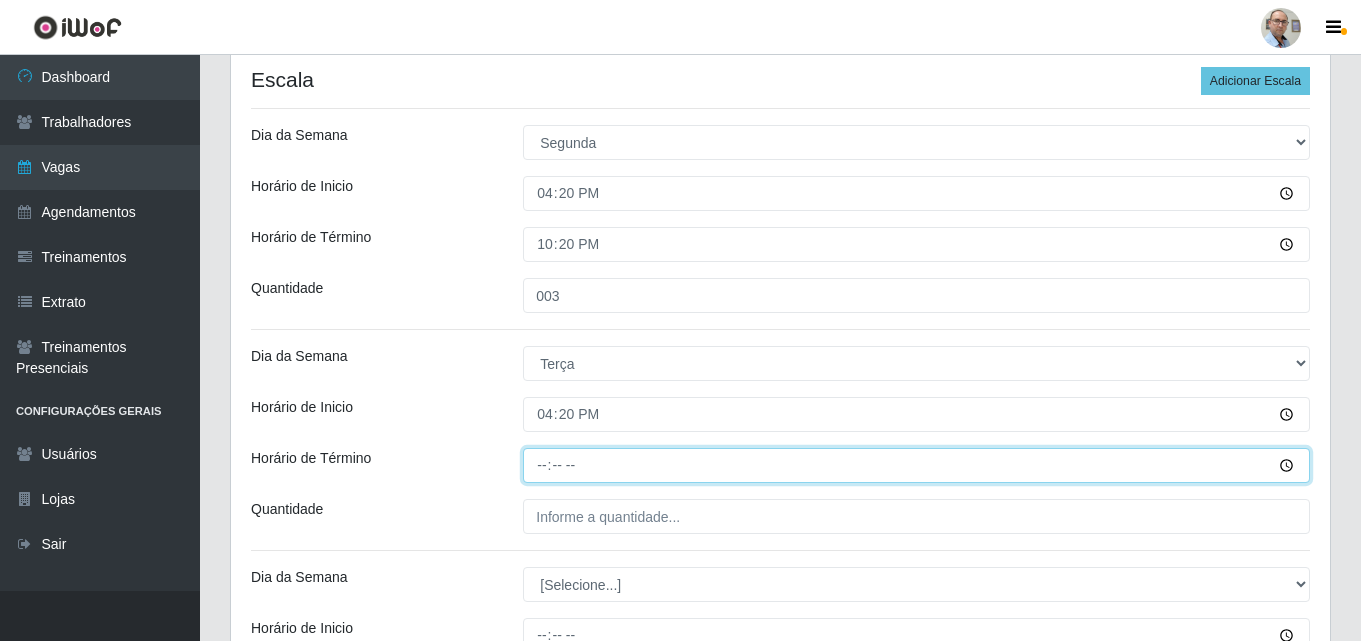 click on "Horário de Término" at bounding box center (916, 465) 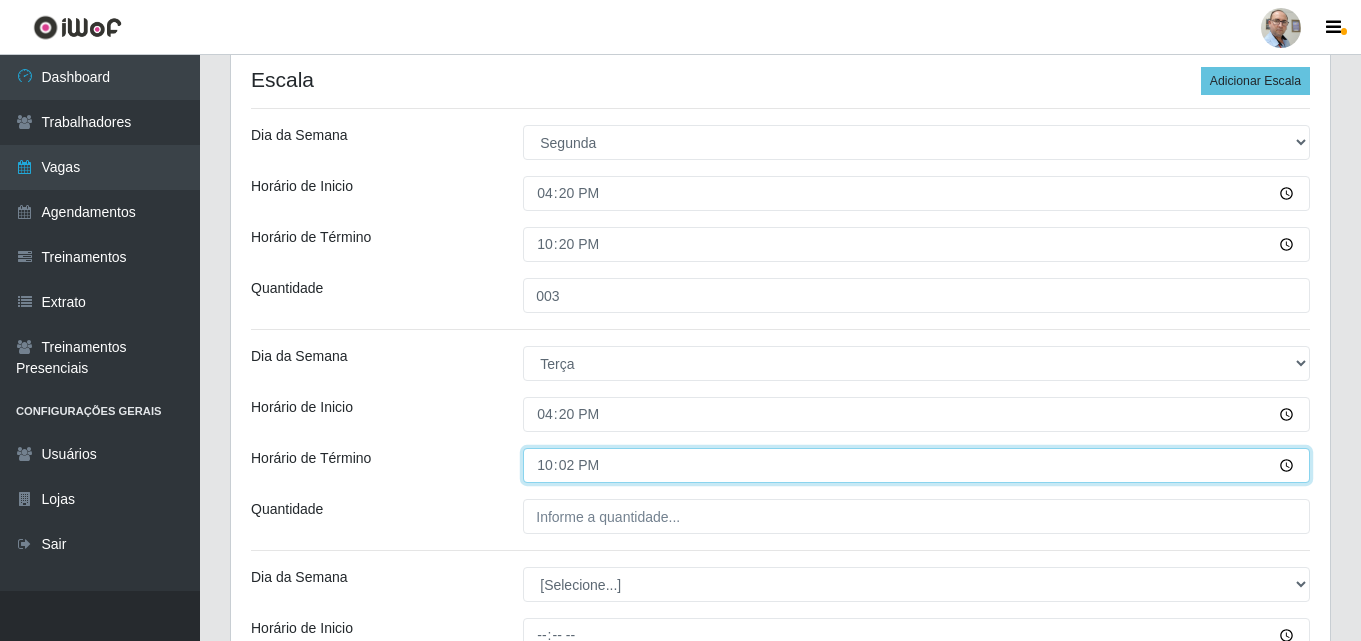 type on "22:20" 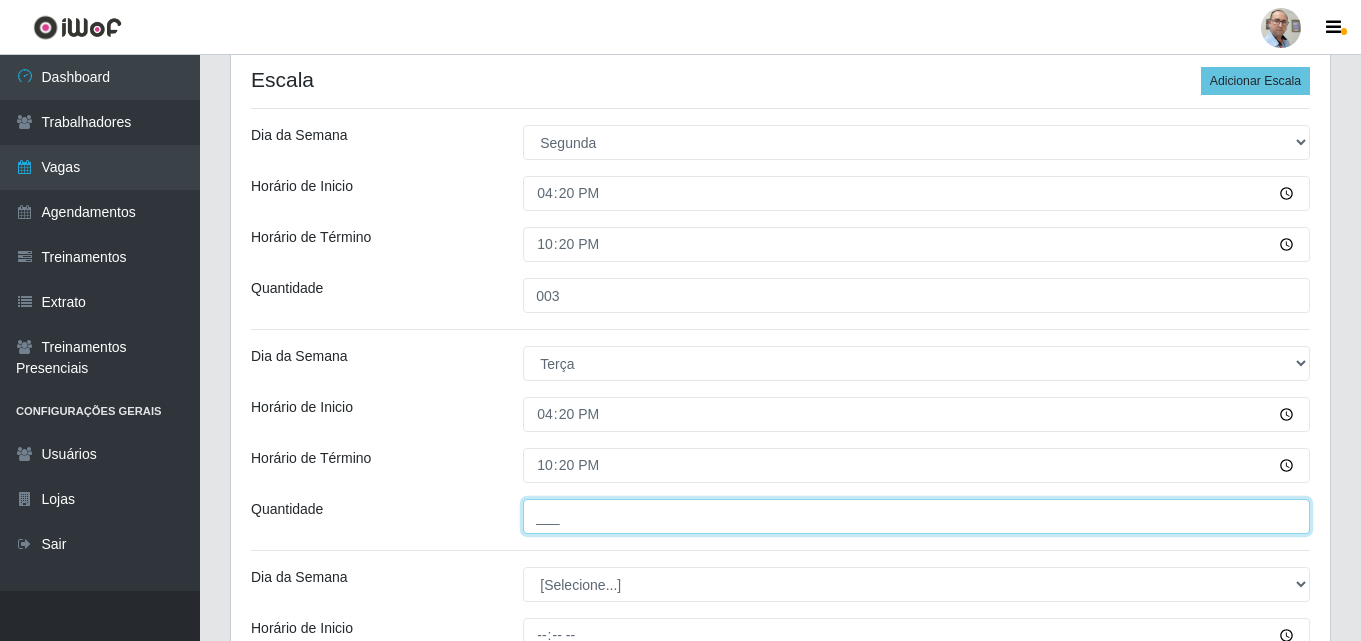 click on "___" at bounding box center [916, 516] 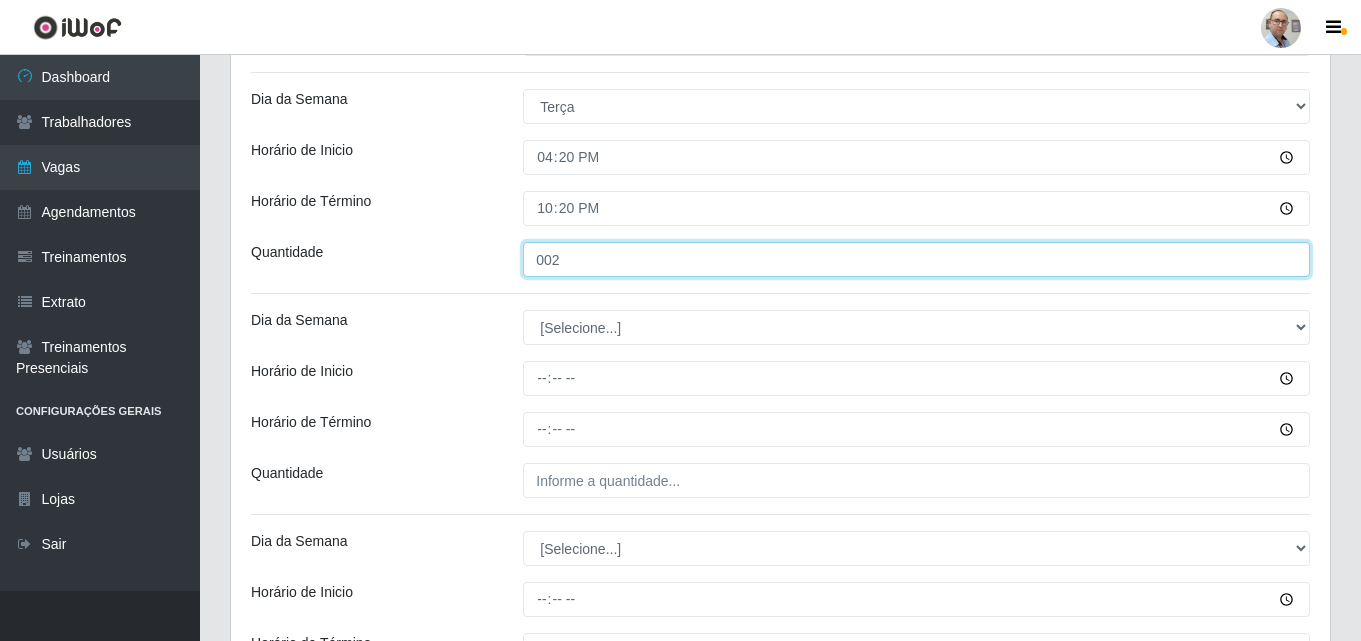 scroll, scrollTop: 700, scrollLeft: 0, axis: vertical 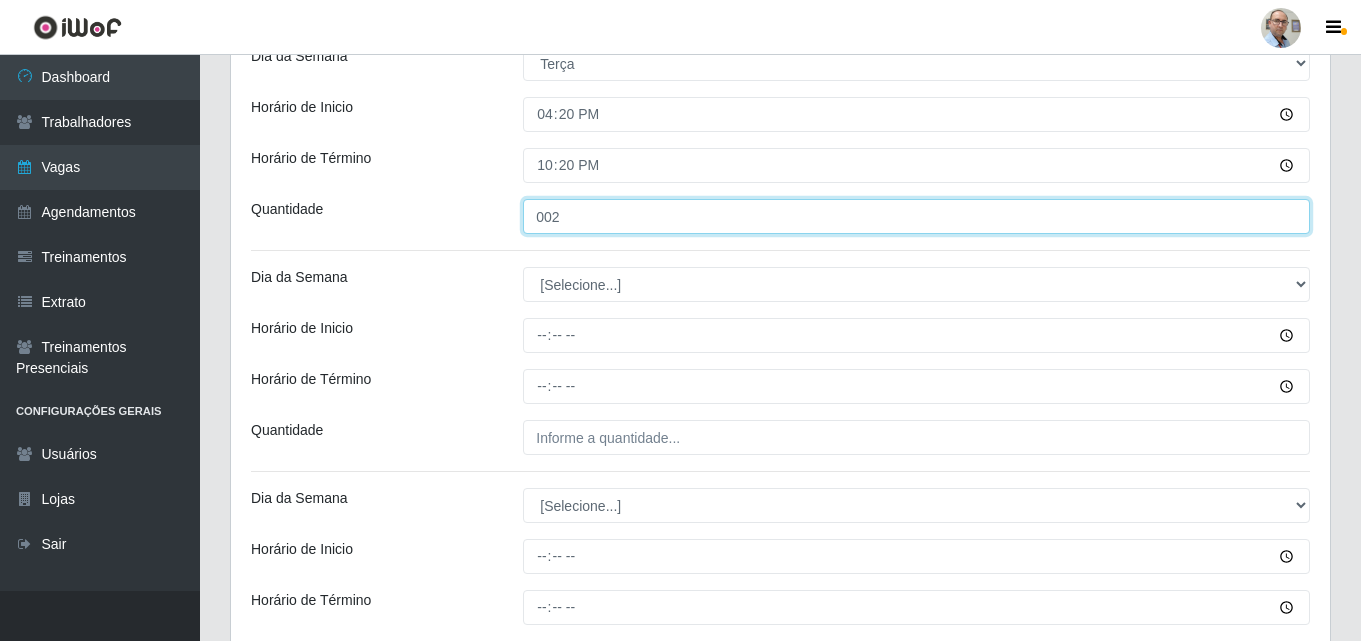 type on "002" 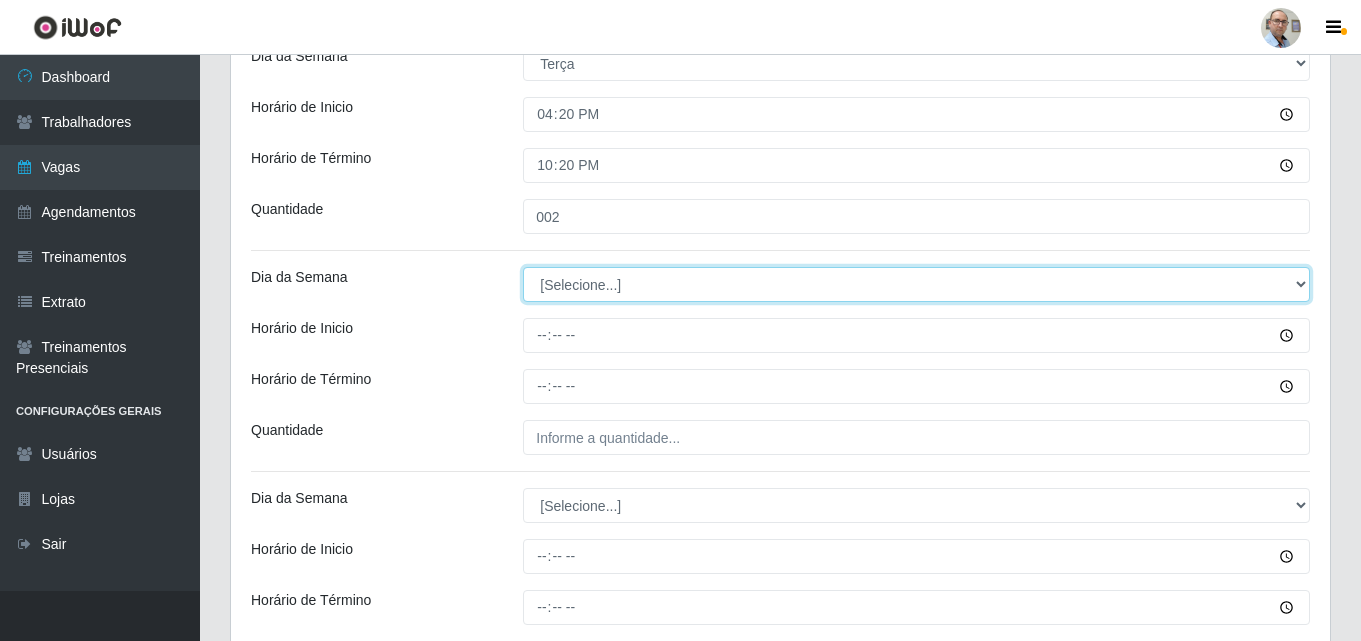 click on "[Selecione...] Segunda Terça Quarta Quinta Sexta Sábado Domingo" at bounding box center [916, 284] 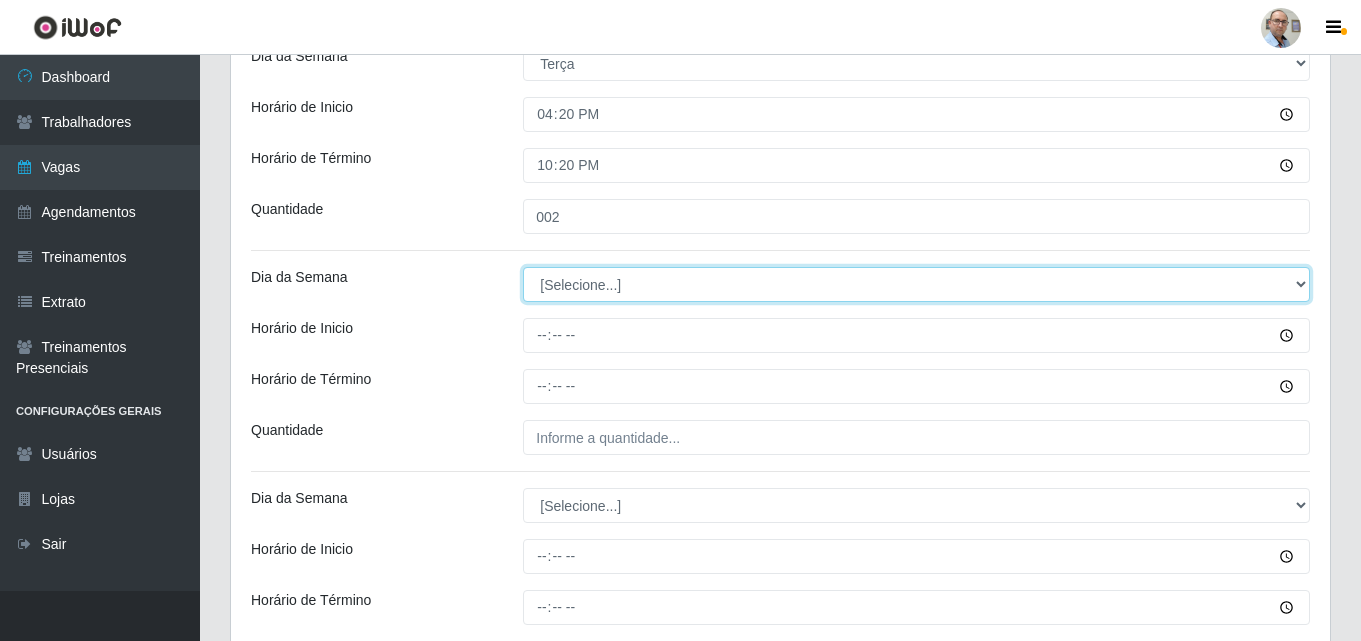 click on "[Selecione...] Segunda Terça Quarta Quinta Sexta Sábado Domingo" at bounding box center [916, 284] 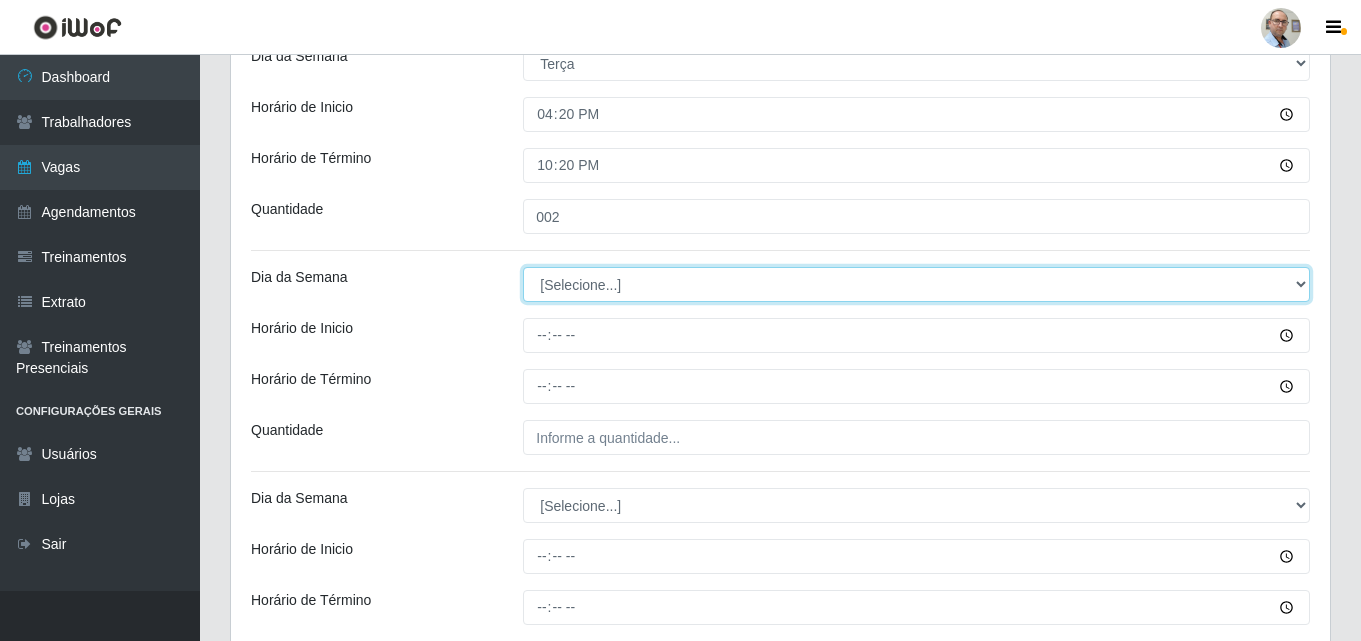 select on "5" 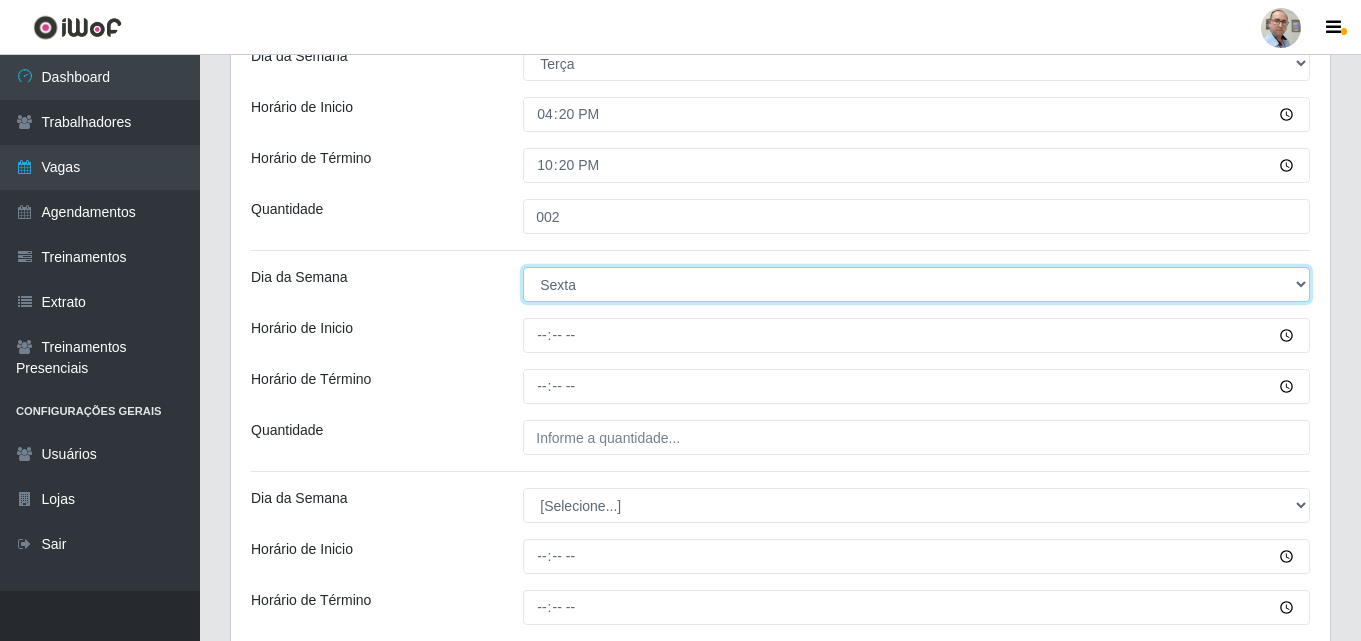 click on "[Selecione...] Segunda Terça Quarta Quinta Sexta Sábado Domingo" at bounding box center (916, 284) 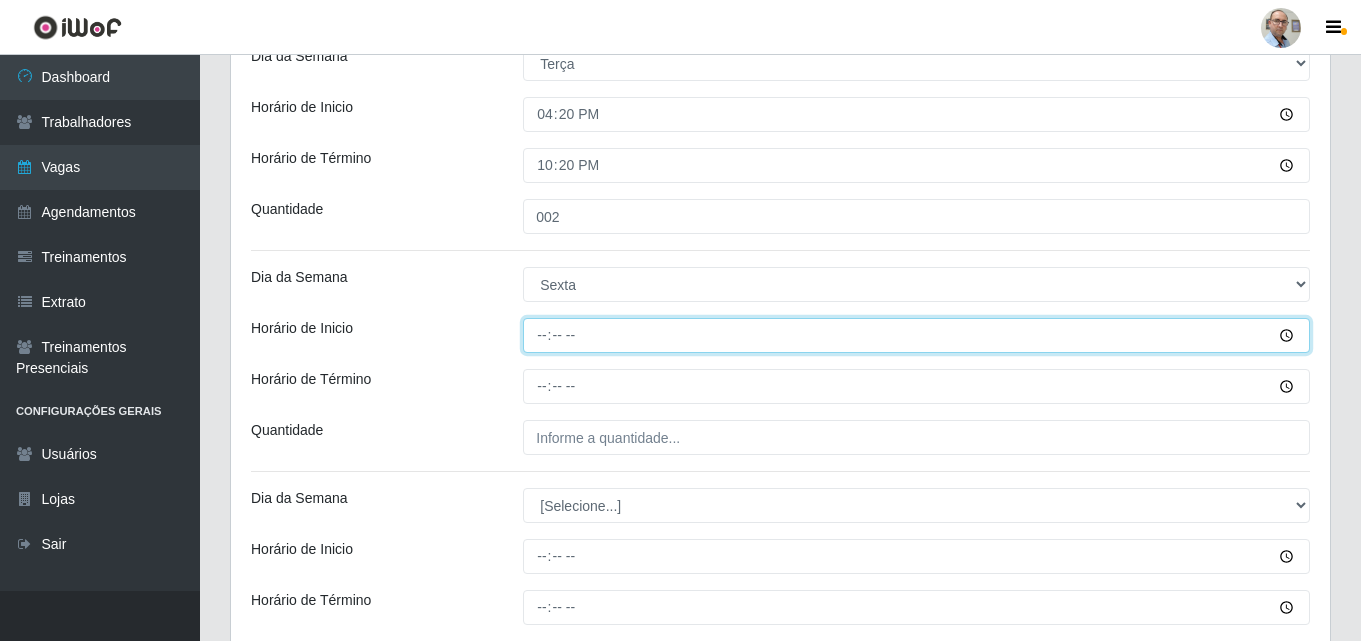 click on "Horário de Inicio" at bounding box center [916, 335] 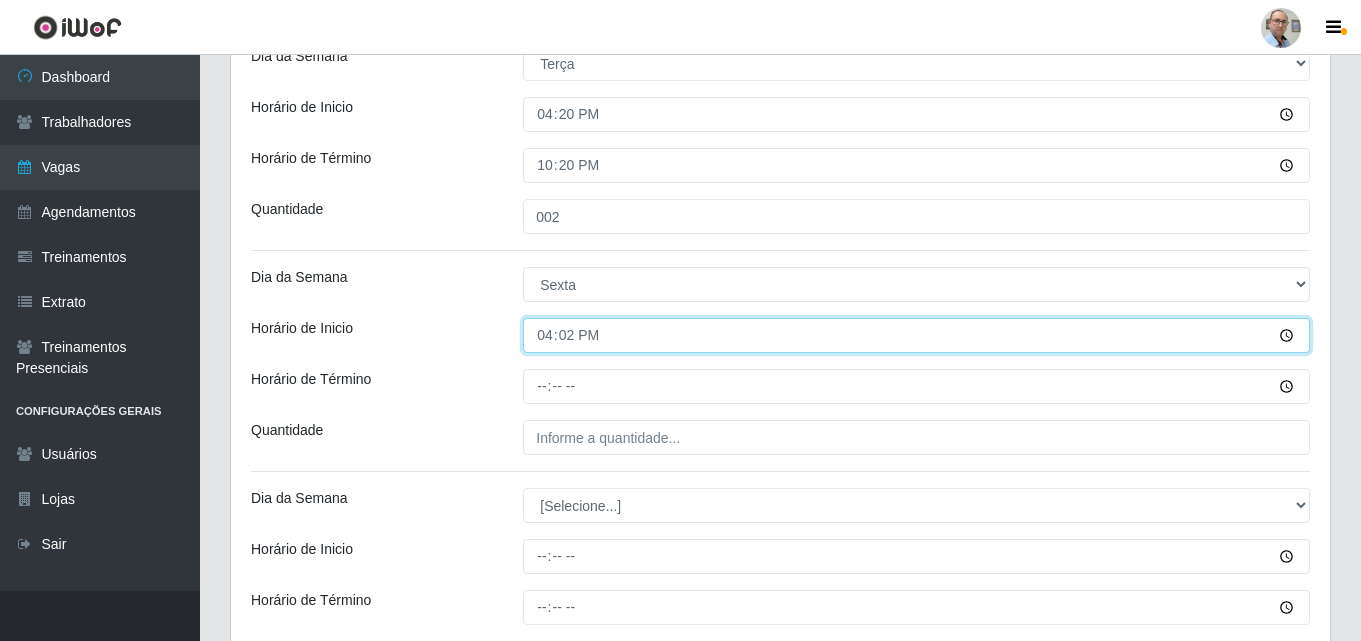 type on "16:20" 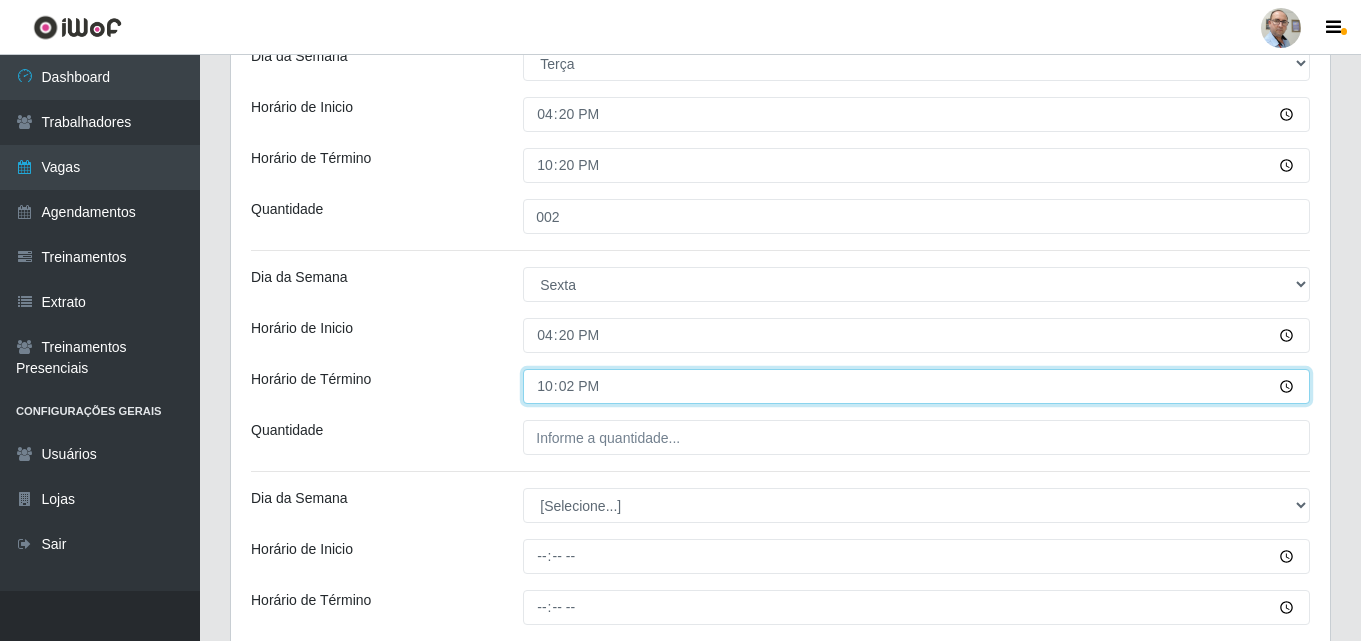 type on "22:20" 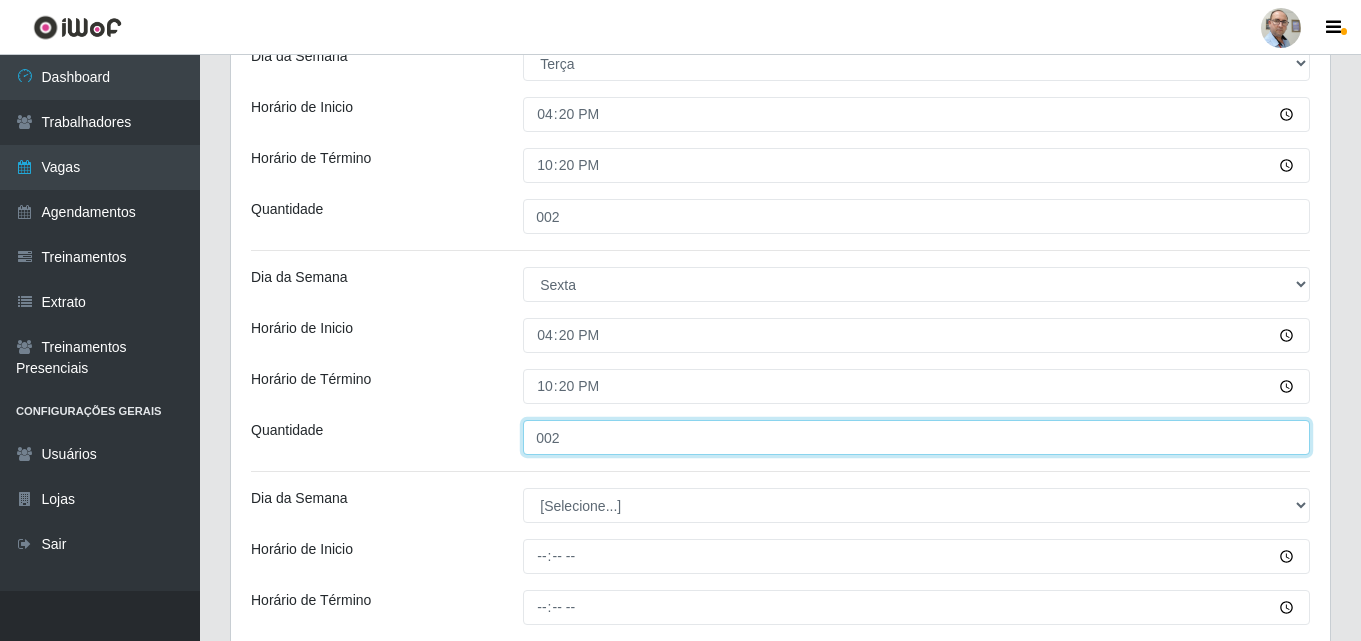 type on "002" 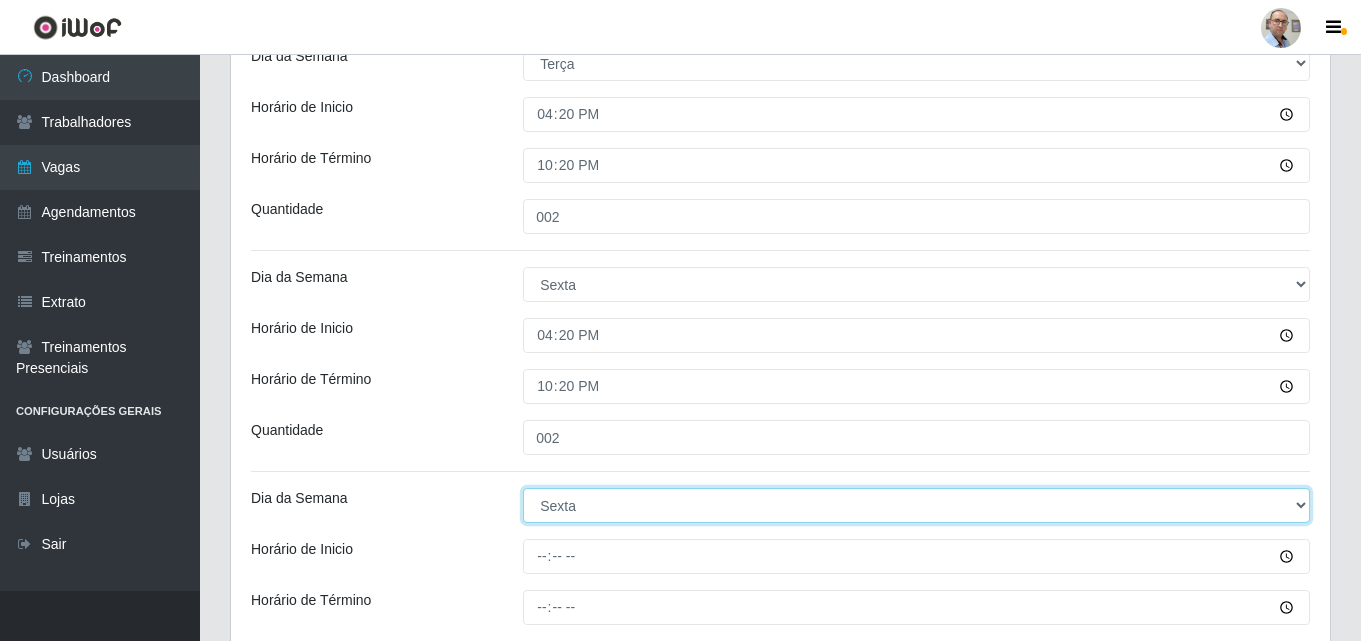 select on "6" 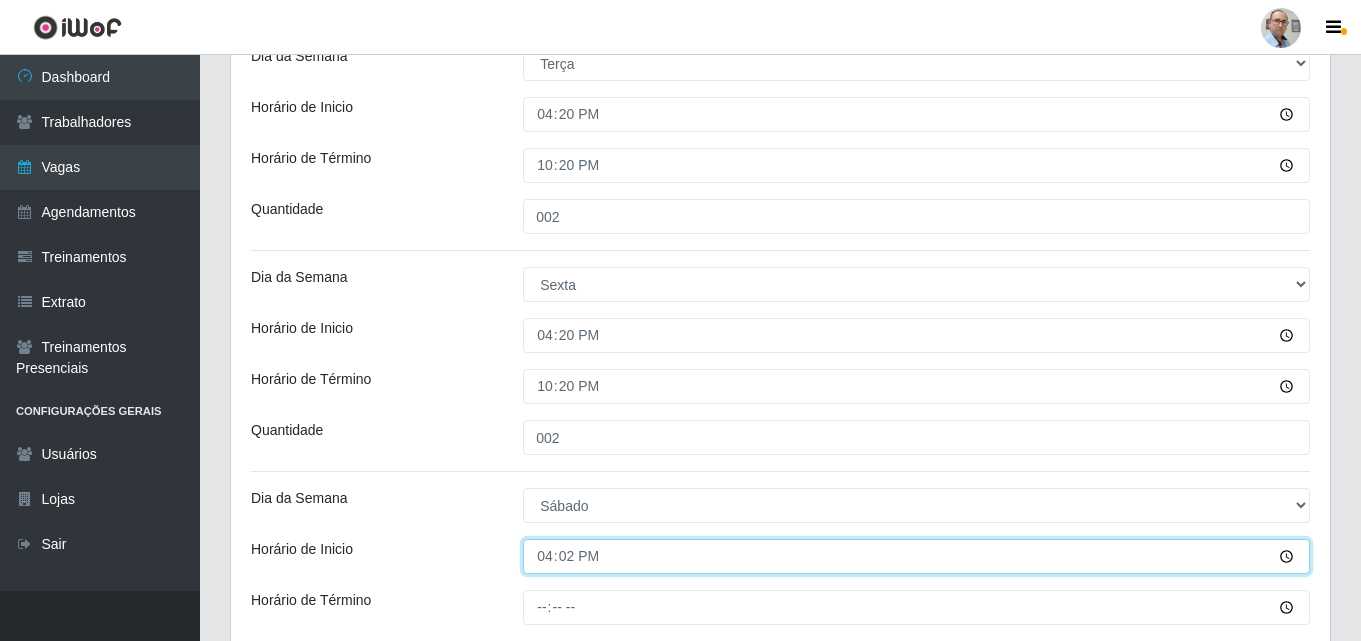 type on "16:20" 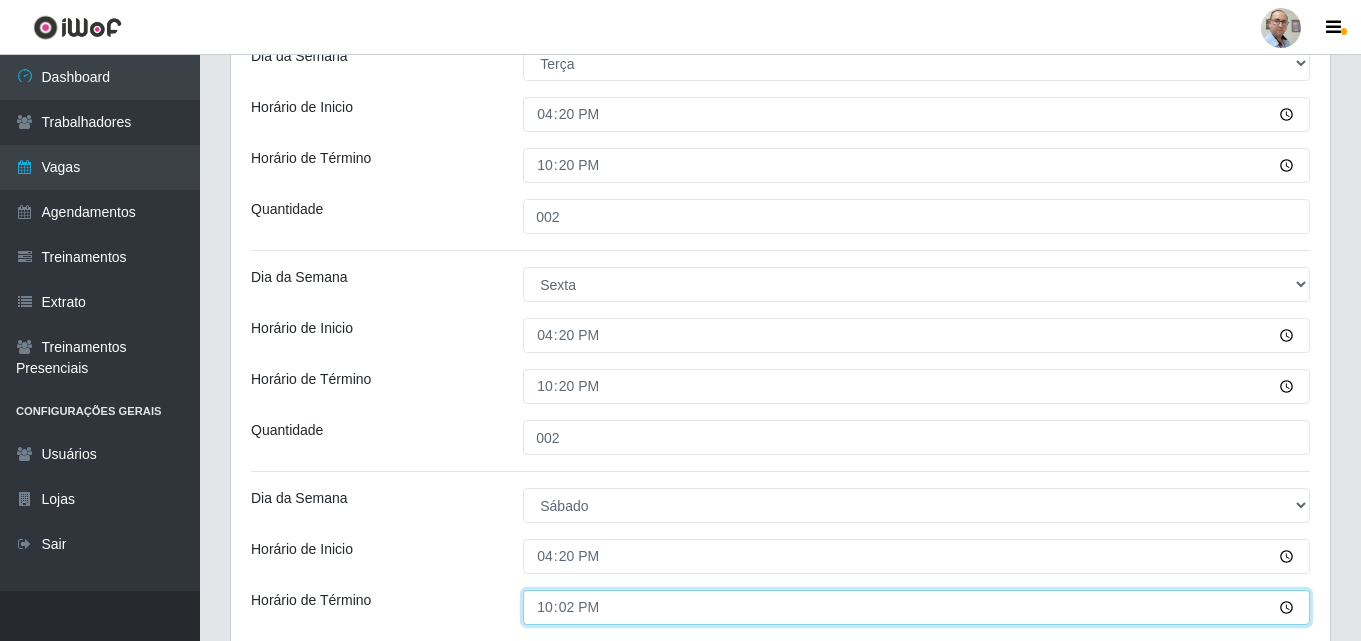 type on "22:20" 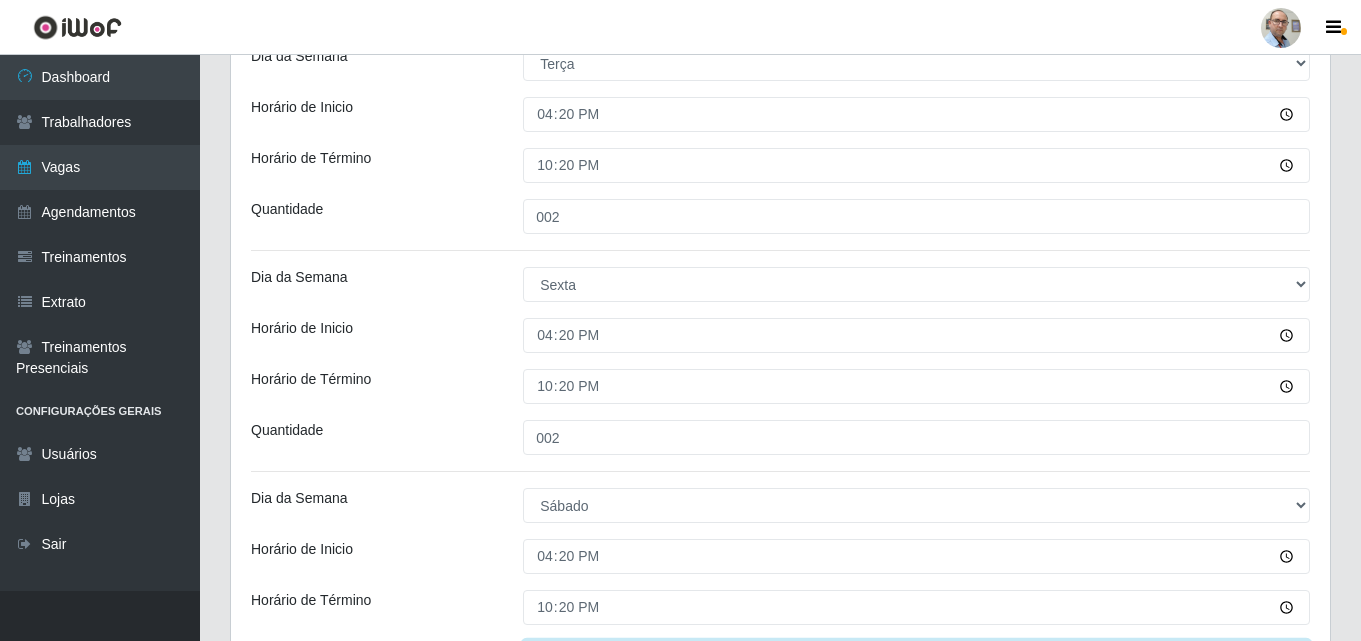 scroll, scrollTop: 923, scrollLeft: 0, axis: vertical 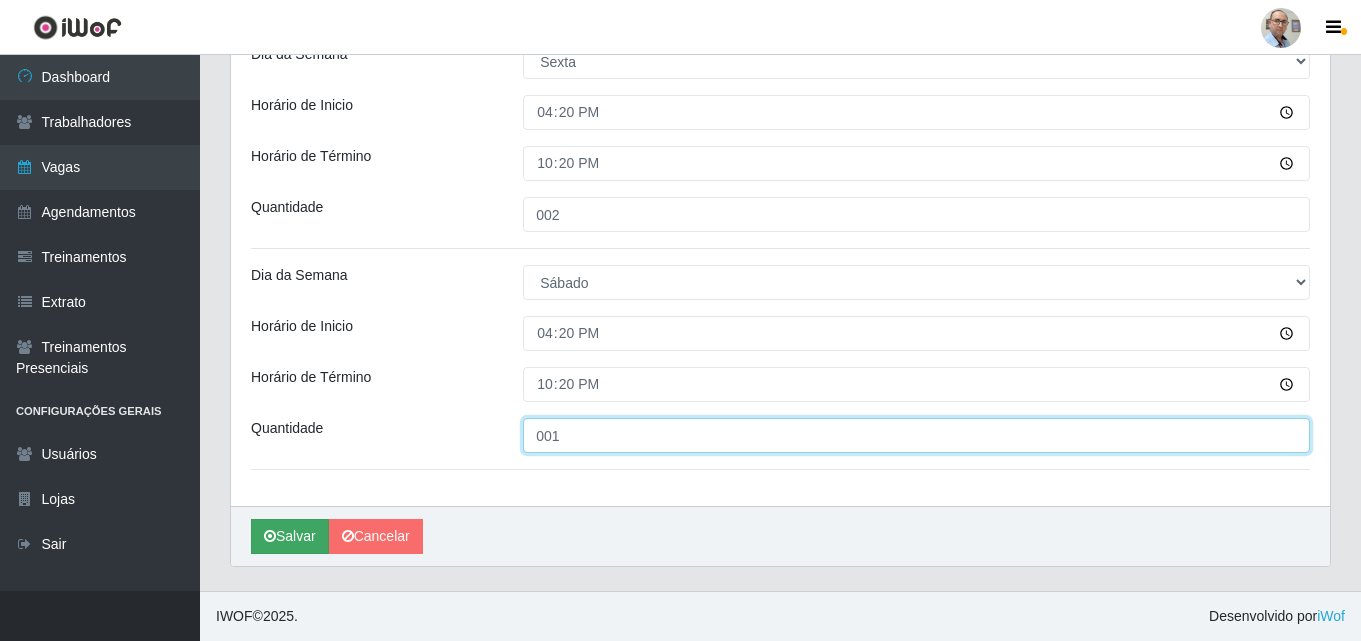 type on "001" 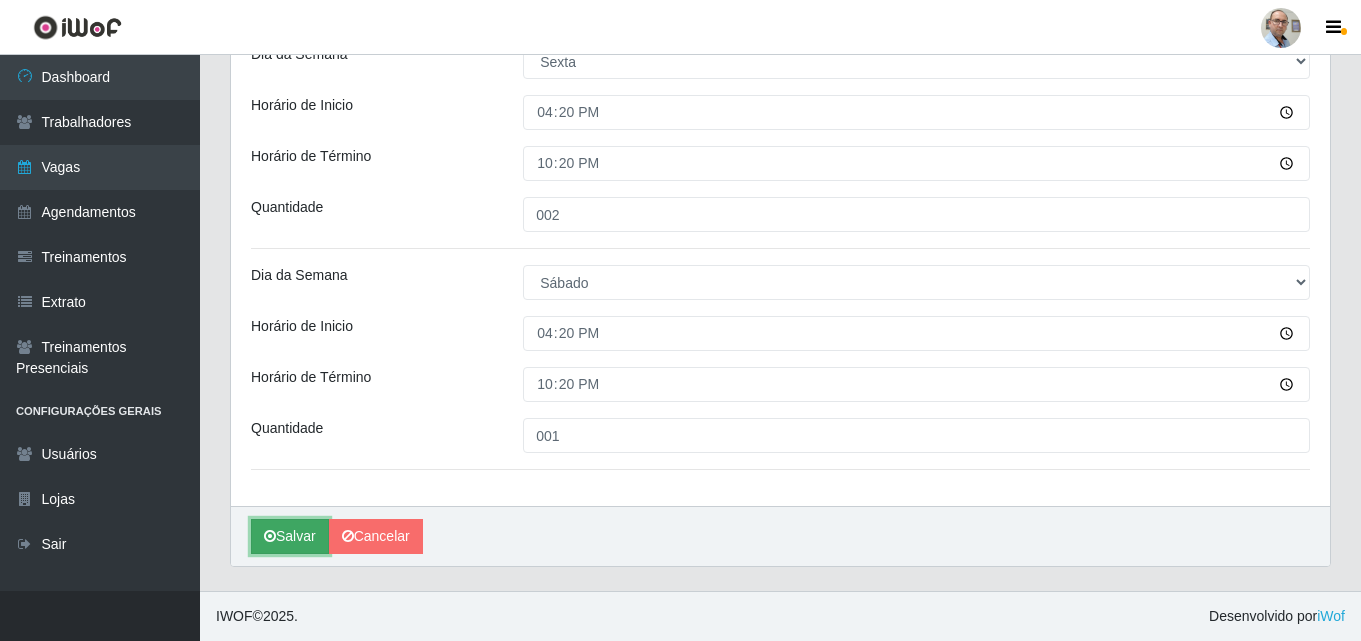 click on "Salvar" at bounding box center [290, 536] 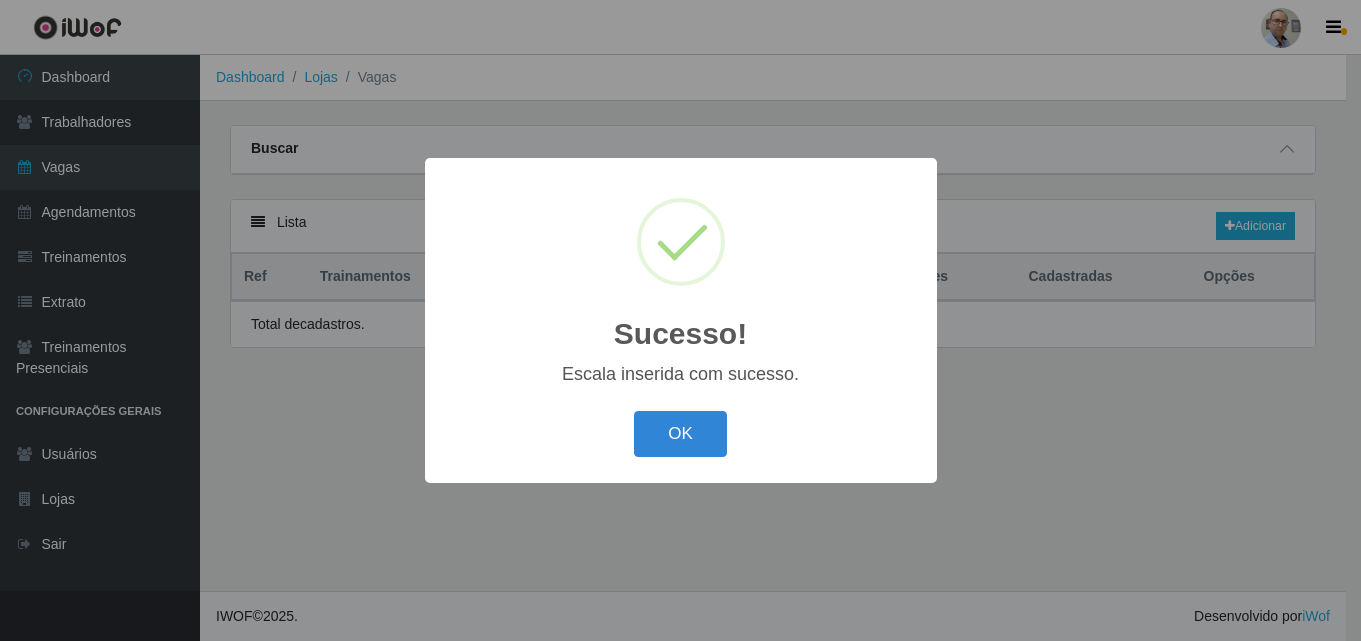 scroll, scrollTop: 0, scrollLeft: 0, axis: both 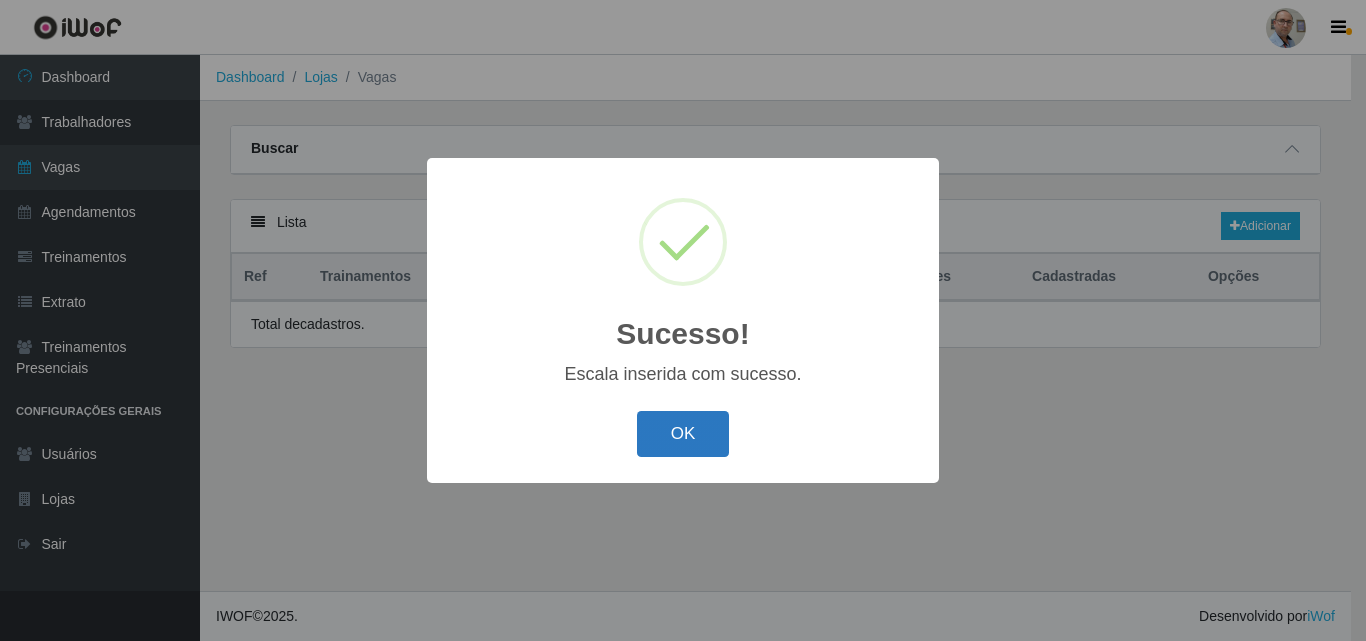 click on "OK" at bounding box center (683, 434) 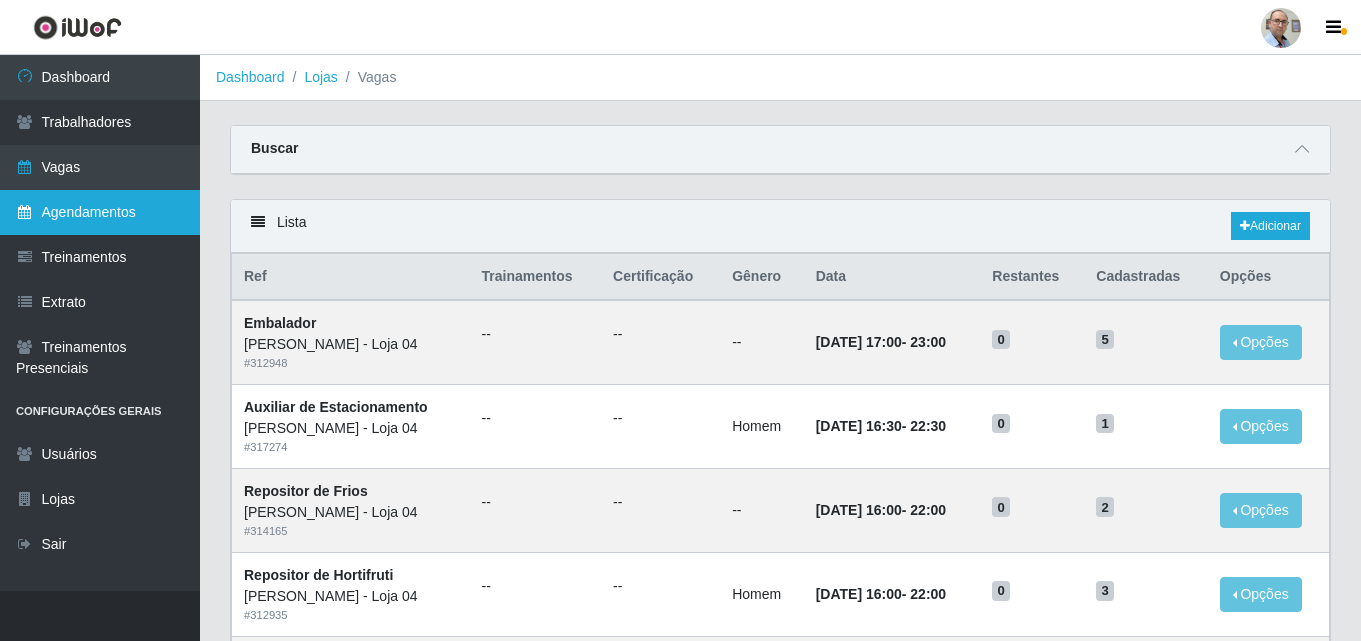 click on "Agendamentos" at bounding box center (100, 212) 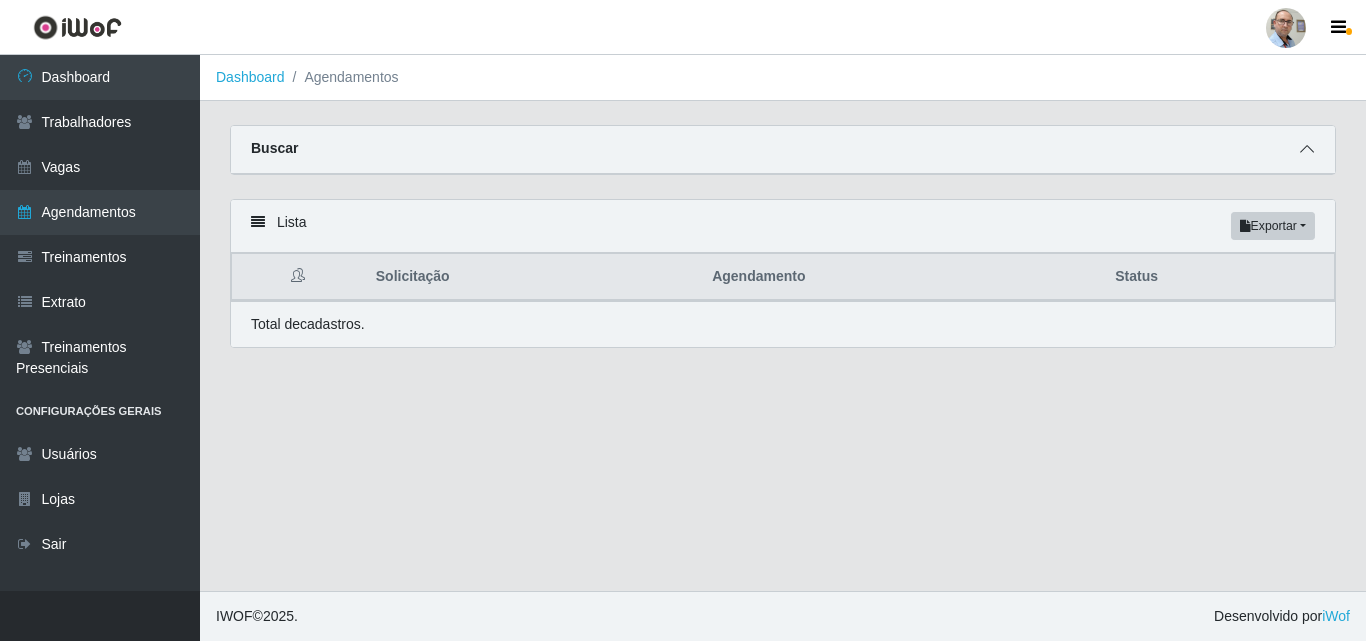 click at bounding box center (1307, 149) 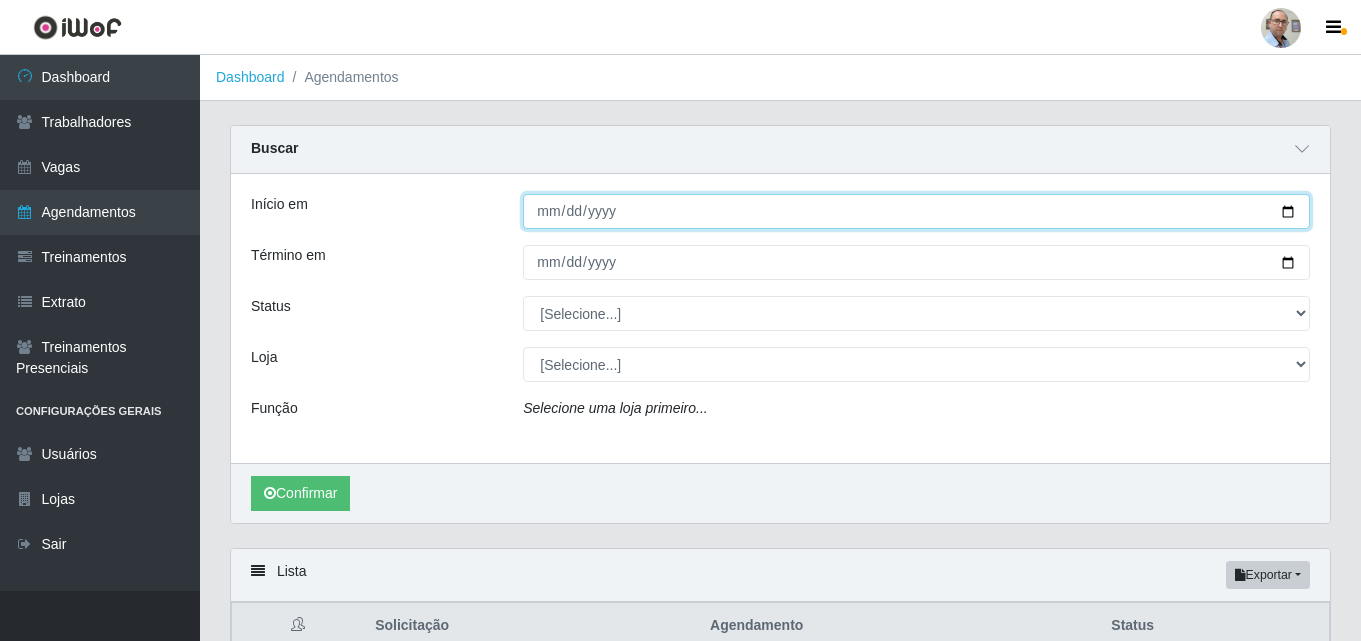 click on "Início em" at bounding box center [916, 211] 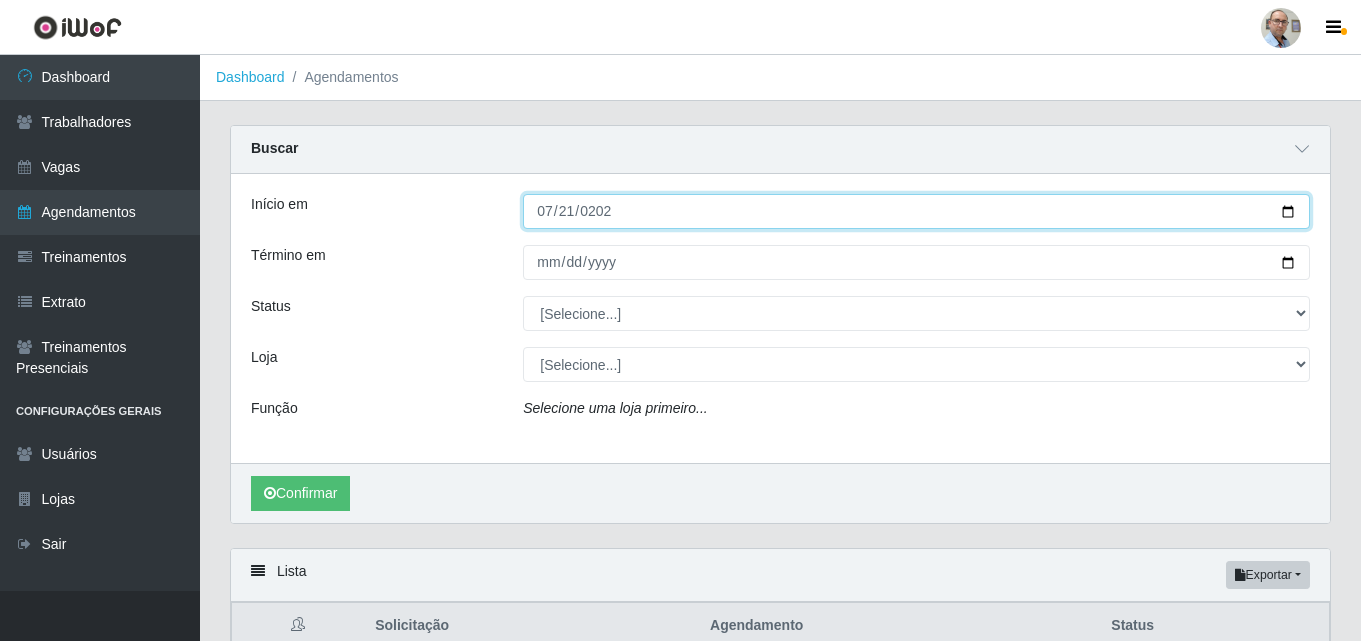 type on "[DATE]" 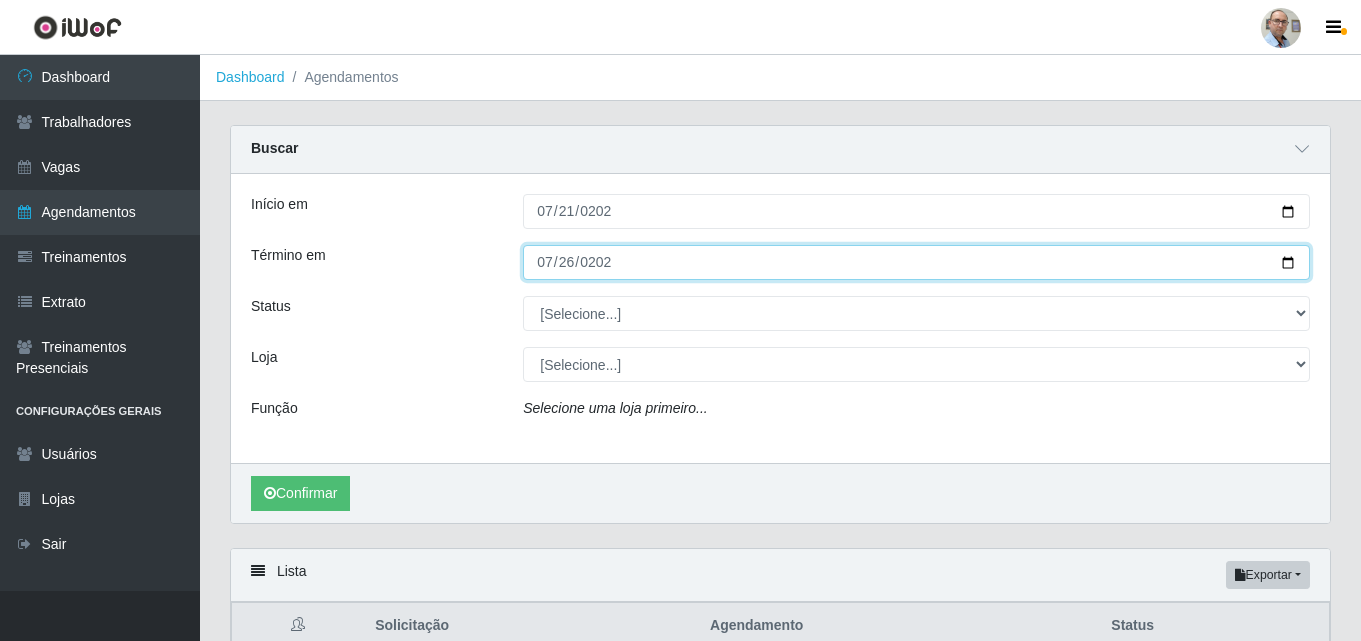 type on "[DATE]" 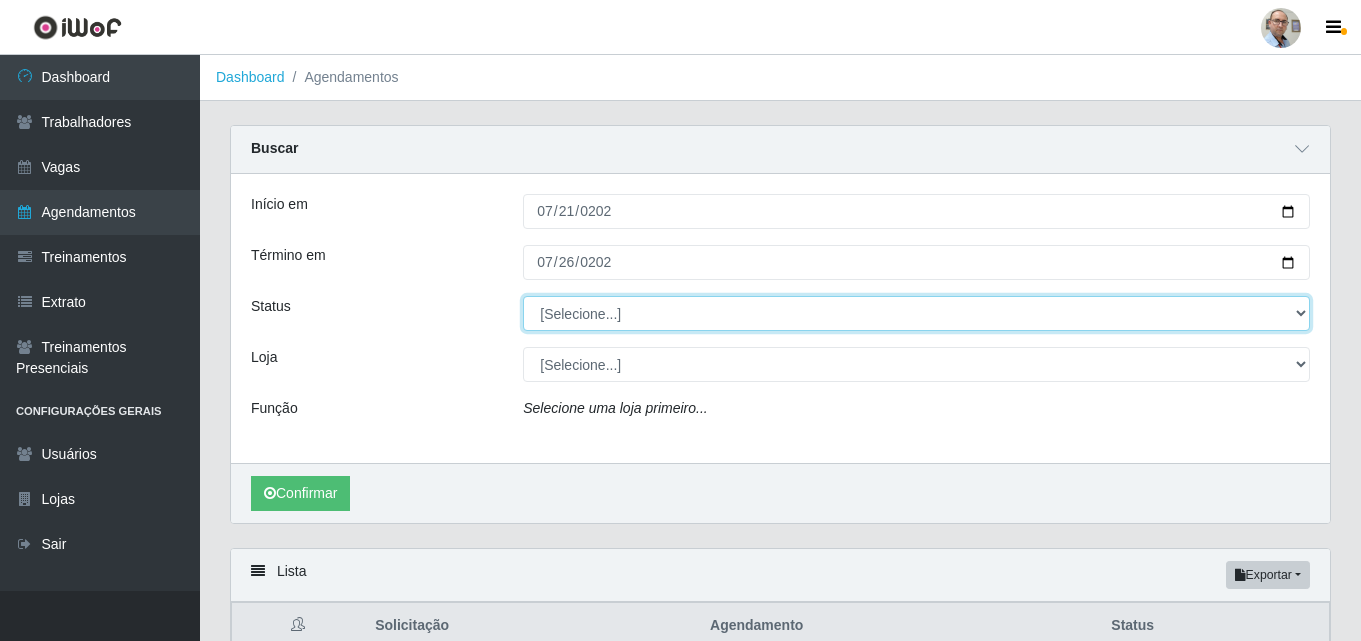 click on "[Selecione...] AGENDADO AGUARDANDO LIBERAR EM ANDAMENTO EM REVISÃO FINALIZADO CANCELADO FALTA" at bounding box center [916, 313] 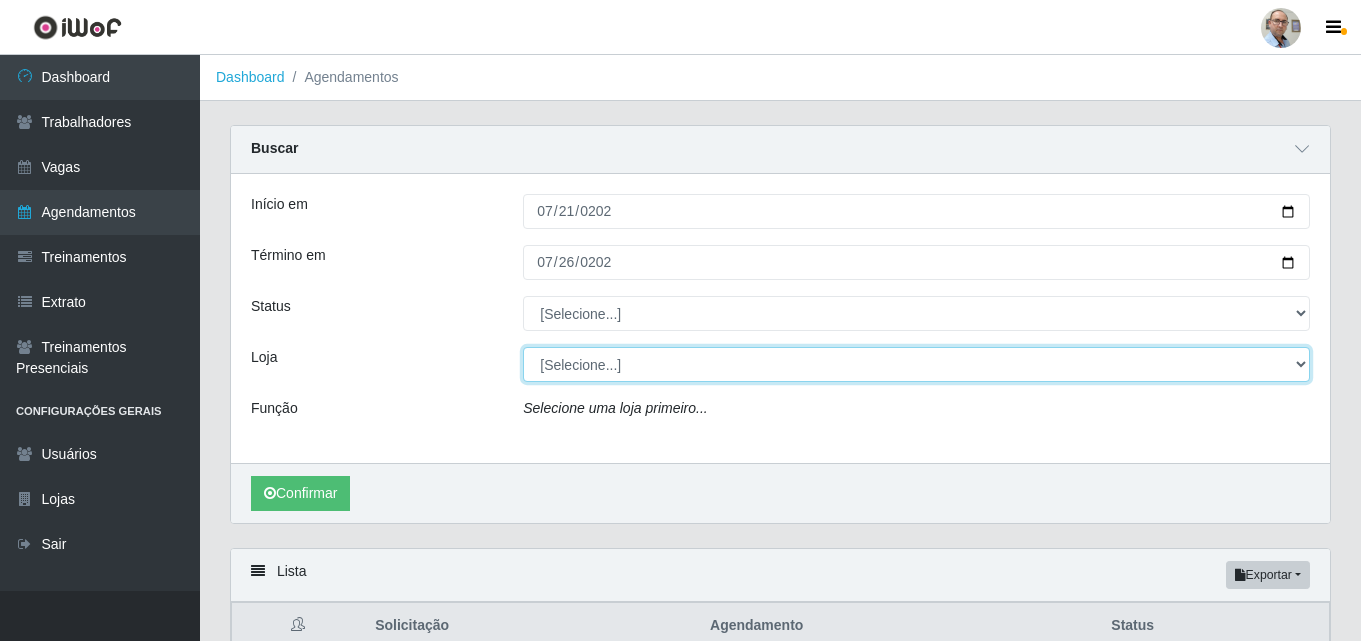 click on "[Selecione...] Mar Vermelho - Loja 04" at bounding box center [916, 364] 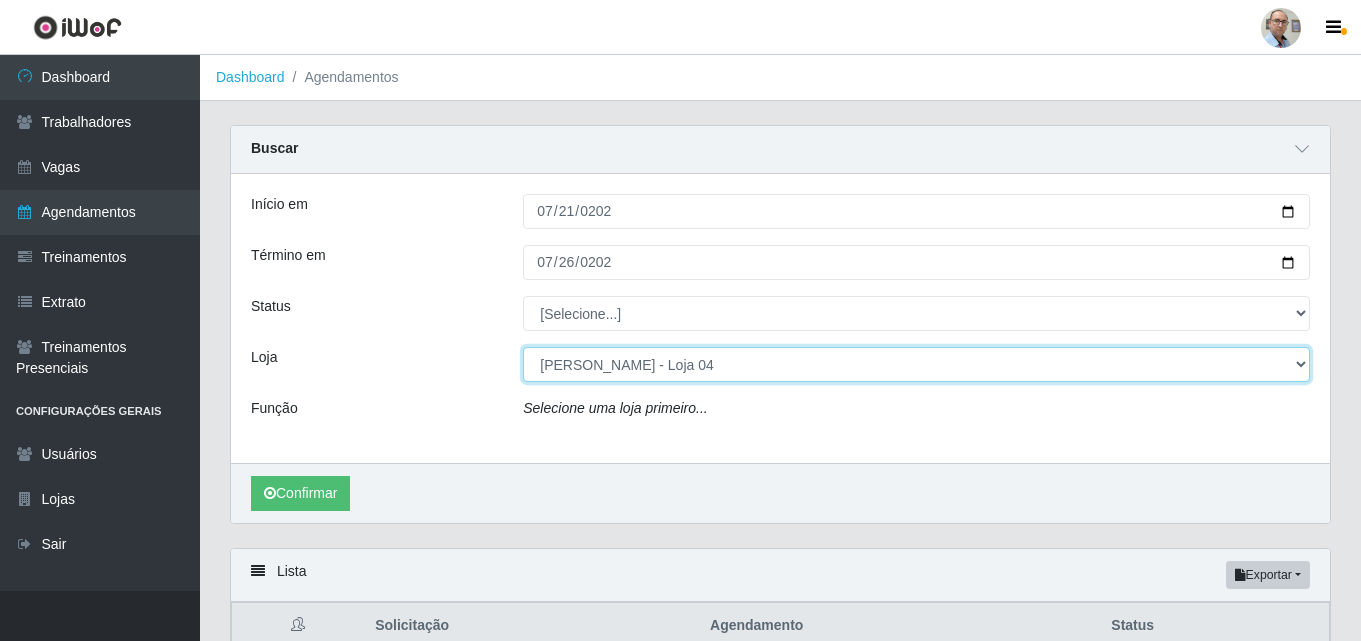 click on "[Selecione...] Mar Vermelho - Loja 04" at bounding box center [916, 364] 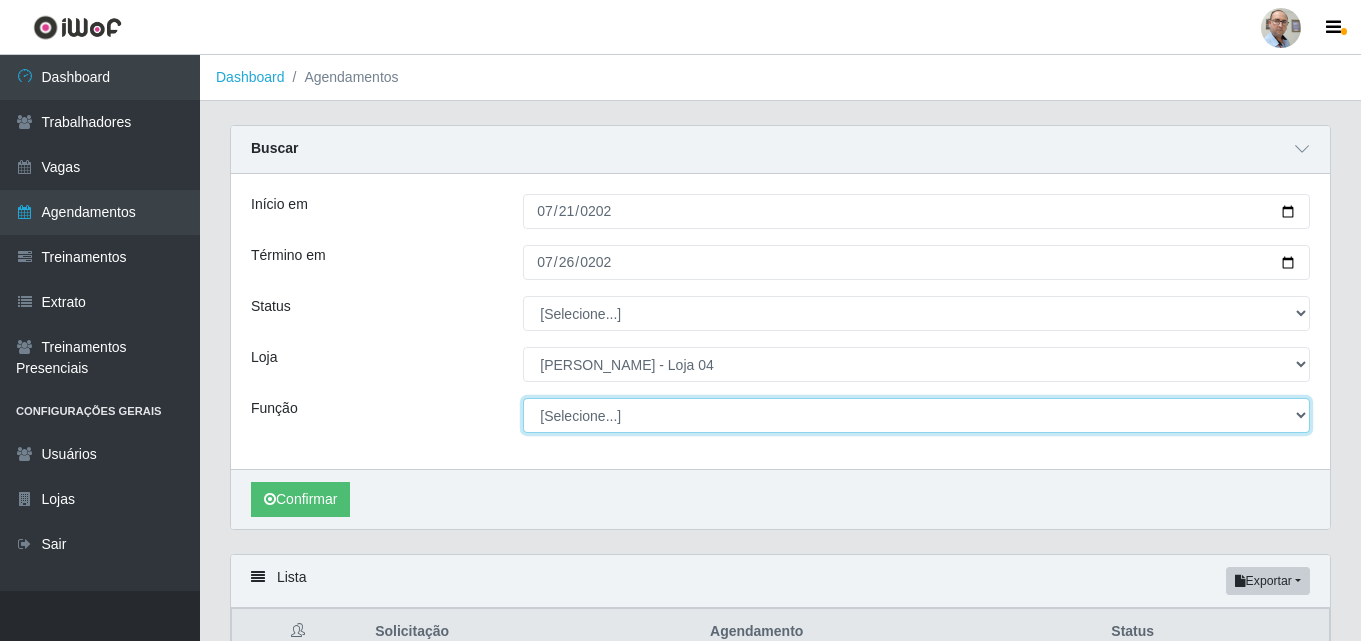 drag, startPoint x: 626, startPoint y: 382, endPoint x: 609, endPoint y: 427, distance: 48.104053 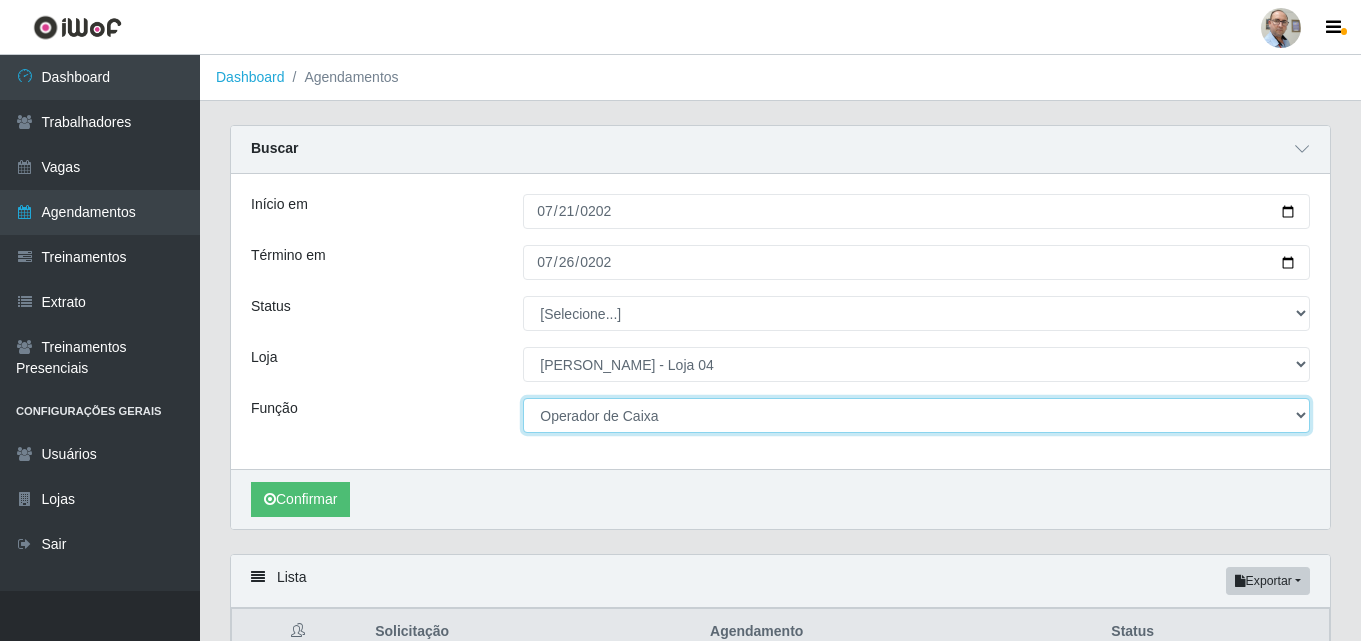 click on "[Selecione...] ASG ASG + ASG ++ Auxiliar de Depósito  Auxiliar de Depósito + Auxiliar de Depósito ++ Auxiliar de Estacionamento Auxiliar de Estacionamento + Auxiliar de Estacionamento ++ Balconista de Frios Balconista de Frios + Balconista de Padaria  Balconista de Padaria + Embalador Embalador + Embalador ++ Operador de Caixa Operador de Caixa + Operador de Caixa ++ Repositor  Repositor + Repositor ++ Repositor de Frios Repositor de Frios + Repositor de Frios ++ Repositor de Hortifruti Repositor de Hortifruti + Repositor de Hortifruti ++" at bounding box center [916, 415] 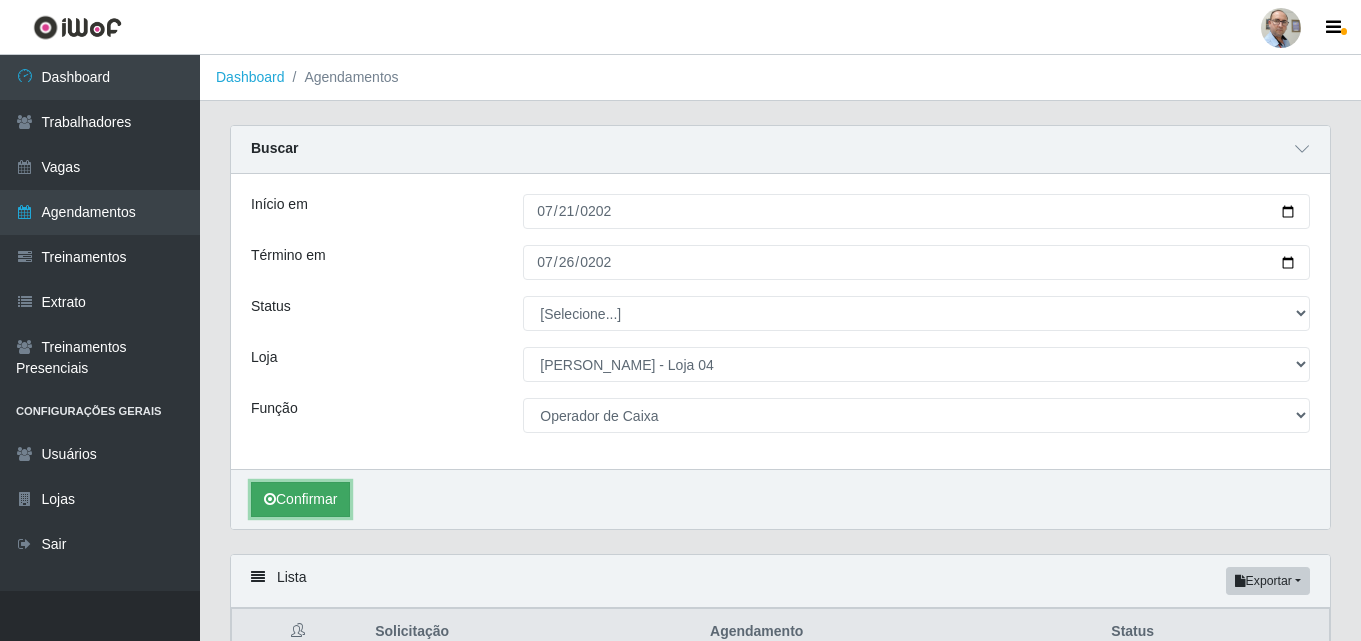 click on "Confirmar" at bounding box center [300, 499] 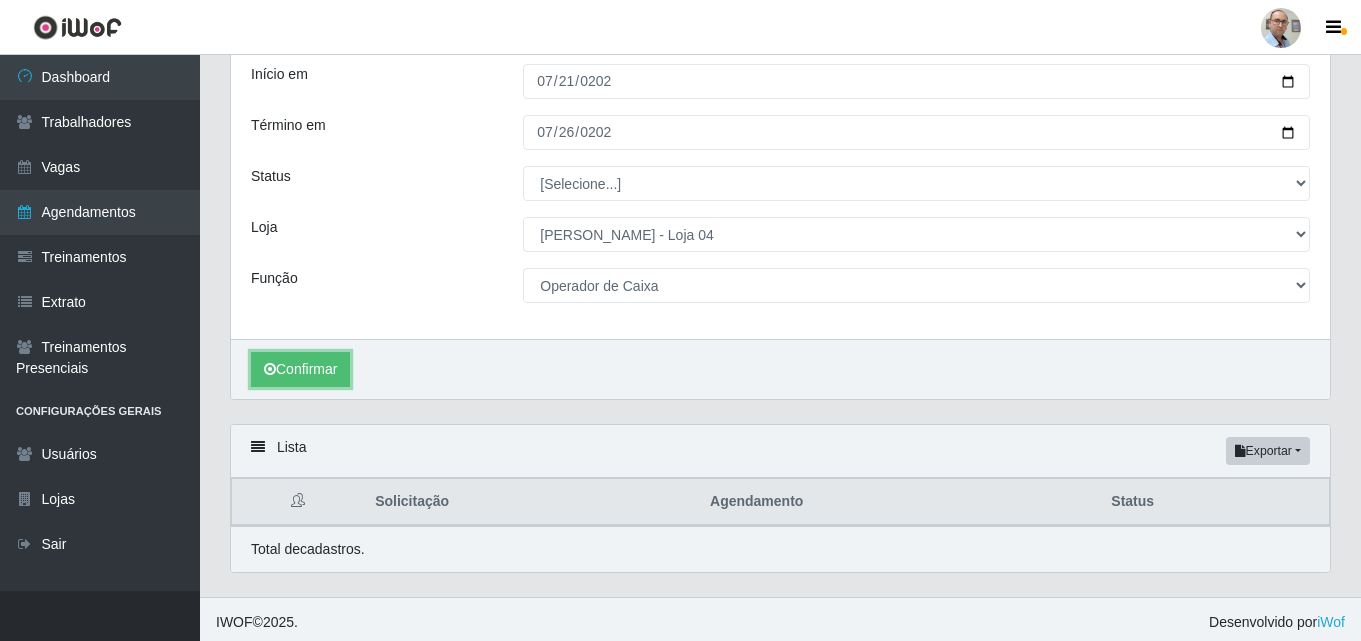 scroll, scrollTop: 137, scrollLeft: 0, axis: vertical 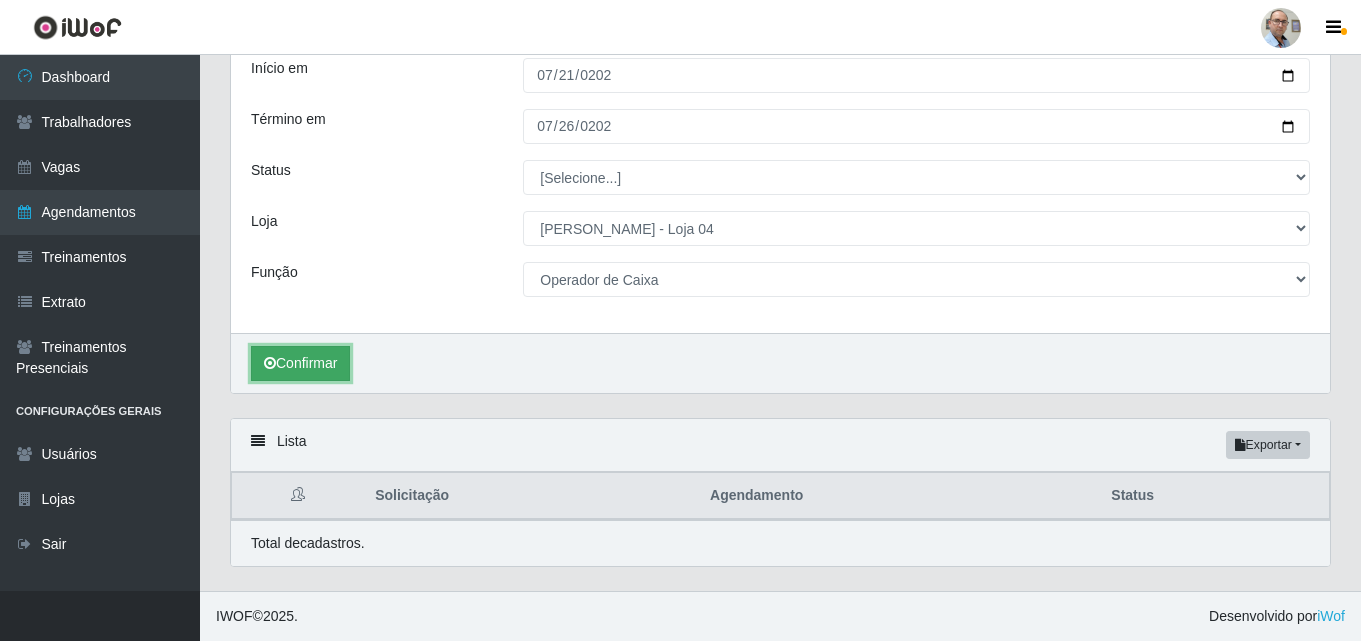 click on "Confirmar" at bounding box center [300, 363] 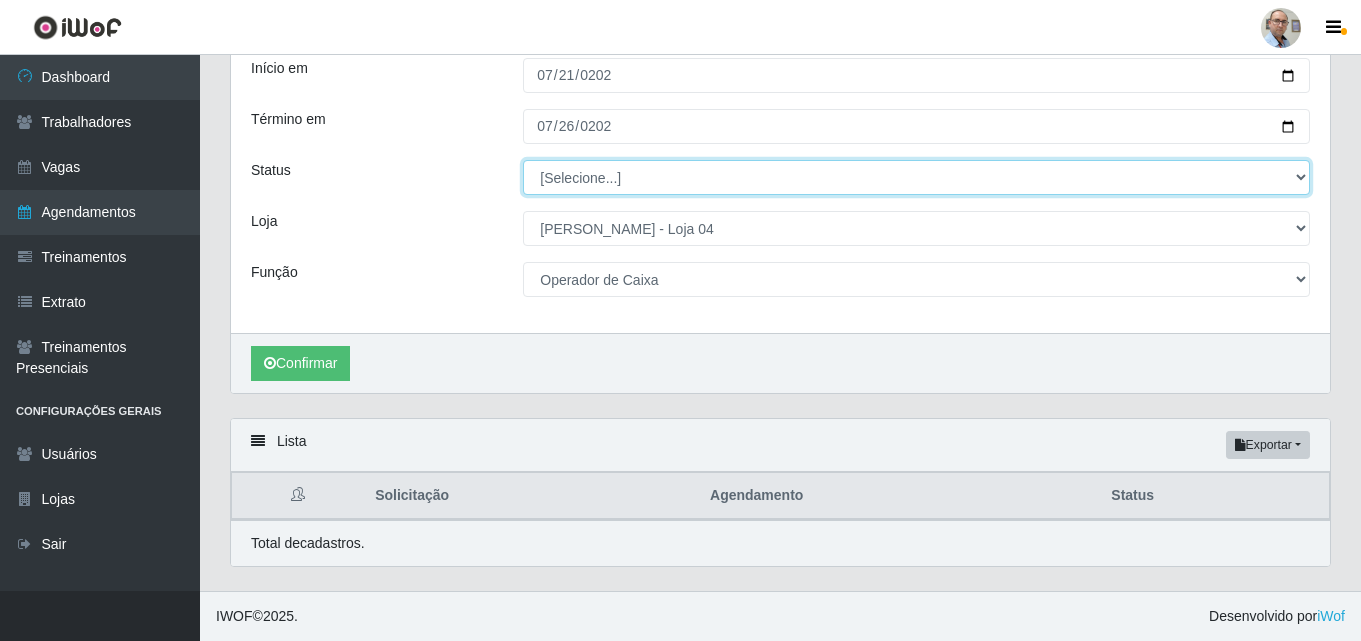 click on "[Selecione...] AGENDADO AGUARDANDO LIBERAR EM ANDAMENTO EM REVISÃO FINALIZADO CANCELADO FALTA" at bounding box center (916, 177) 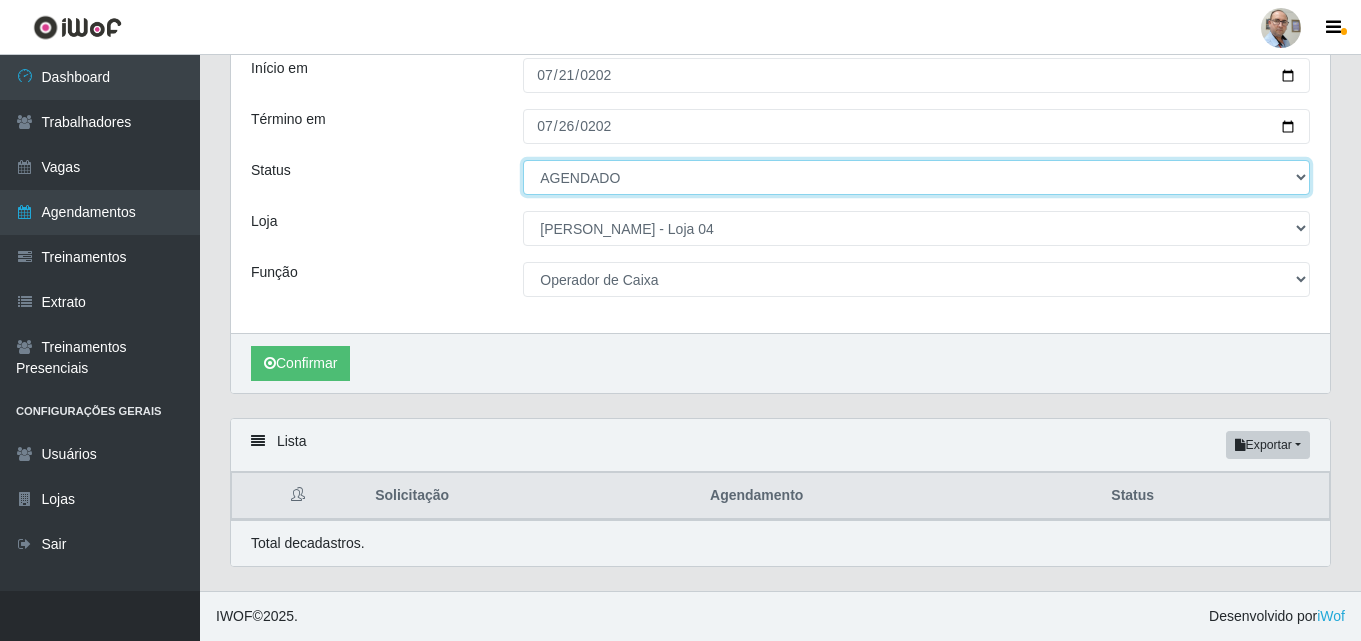 click on "[Selecione...] AGENDADO AGUARDANDO LIBERAR EM ANDAMENTO EM REVISÃO FINALIZADO CANCELADO FALTA" at bounding box center (916, 177) 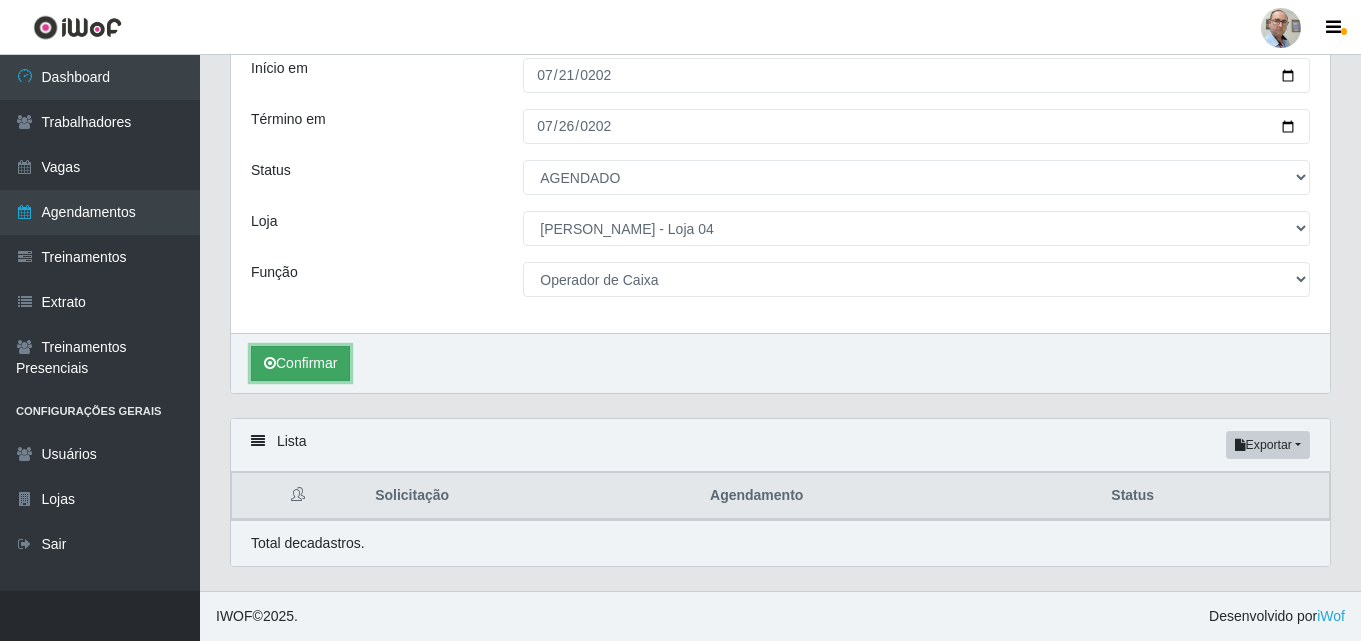 click on "Confirmar" at bounding box center (300, 363) 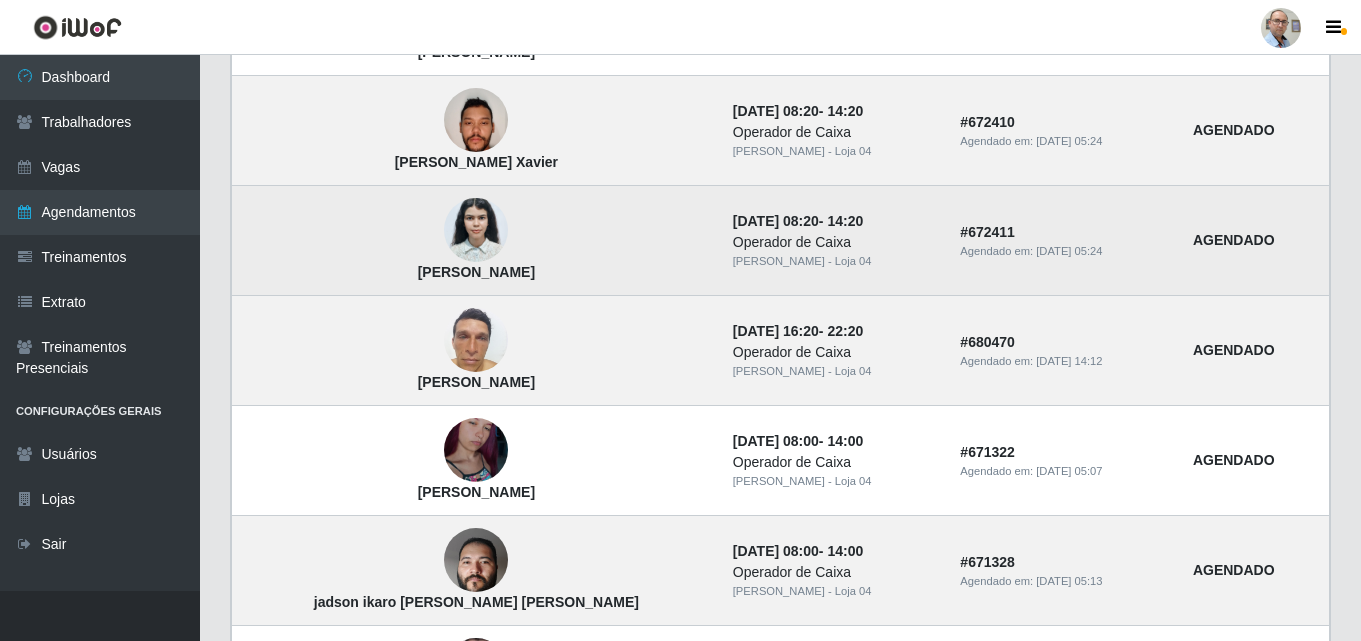 scroll, scrollTop: 937, scrollLeft: 0, axis: vertical 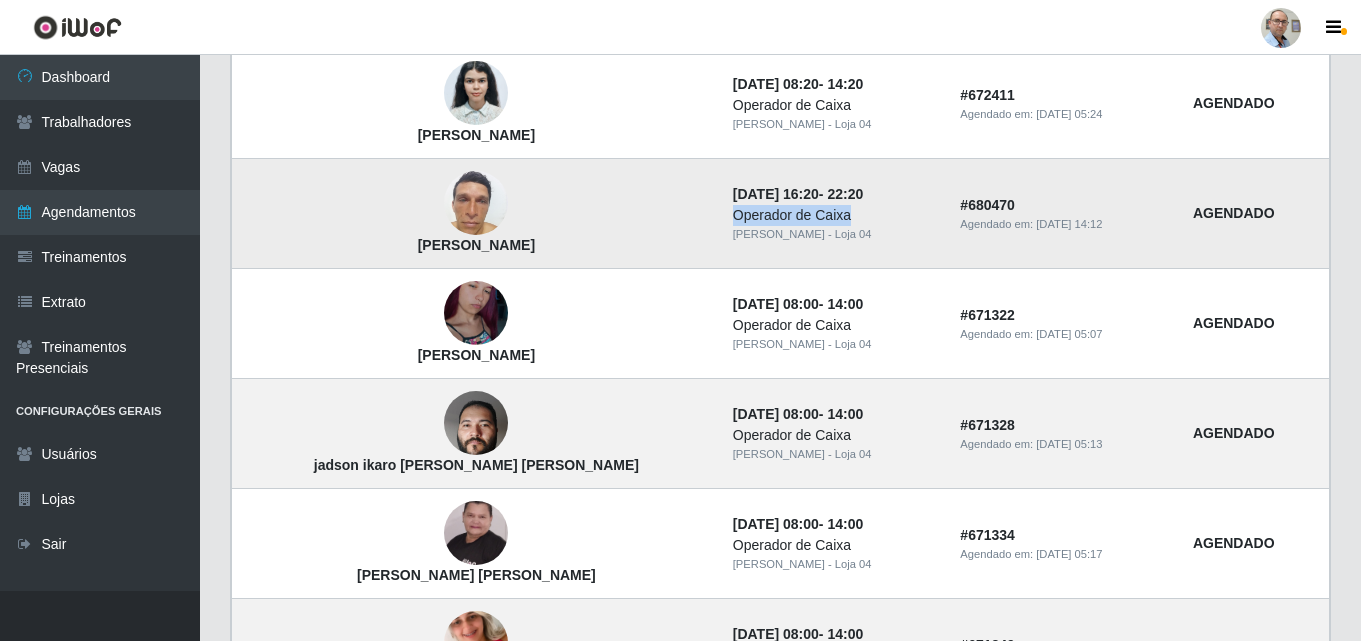 drag, startPoint x: 593, startPoint y: 217, endPoint x: 715, endPoint y: 214, distance: 122.03688 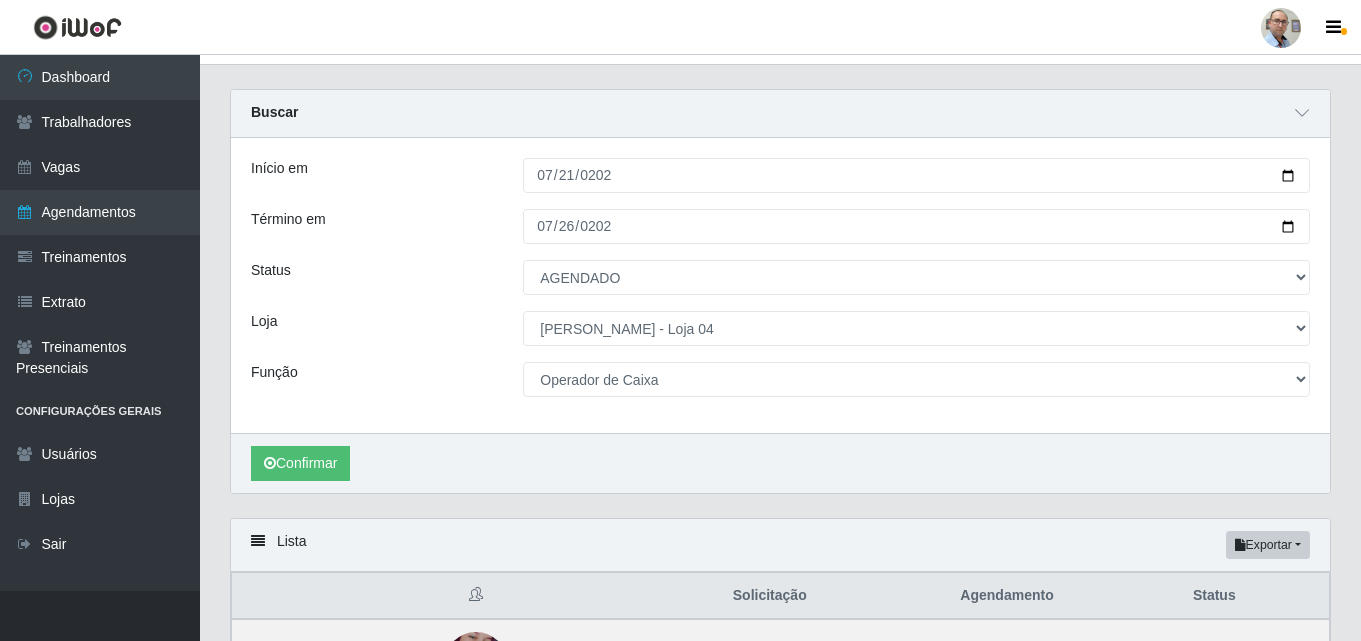 scroll, scrollTop: 0, scrollLeft: 0, axis: both 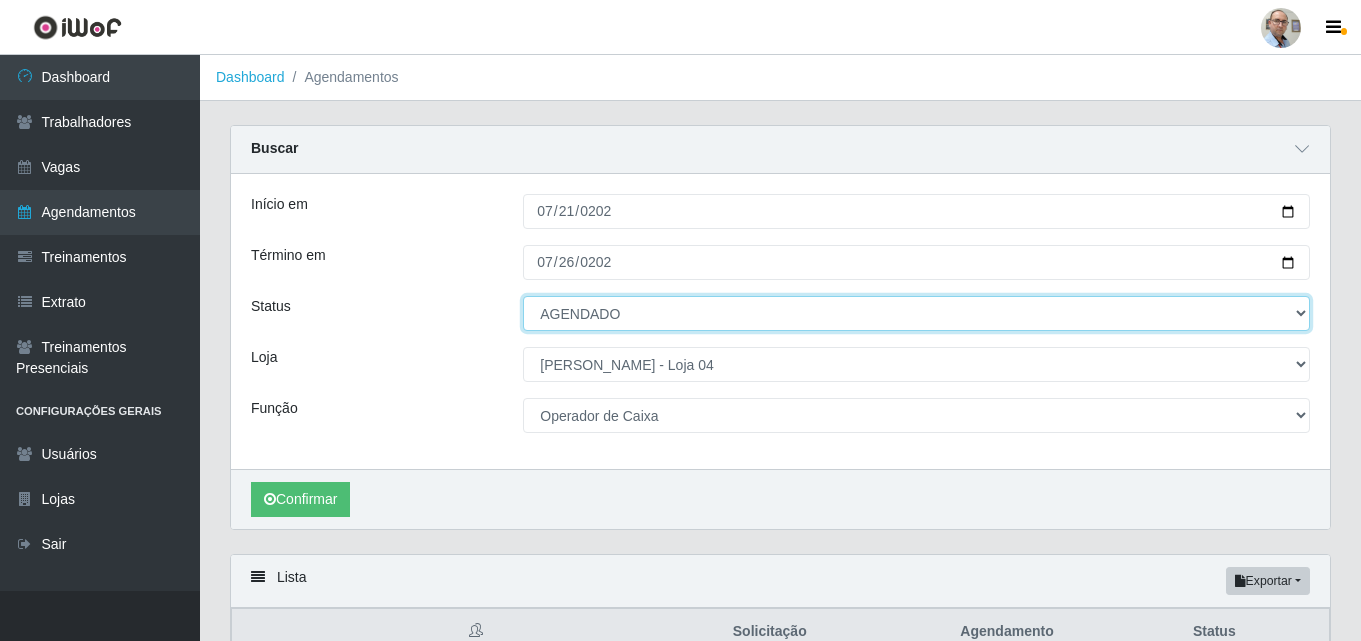 click on "[Selecione...] AGENDADO AGUARDANDO LIBERAR EM ANDAMENTO EM REVISÃO FINALIZADO CANCELADO FALTA" at bounding box center [916, 313] 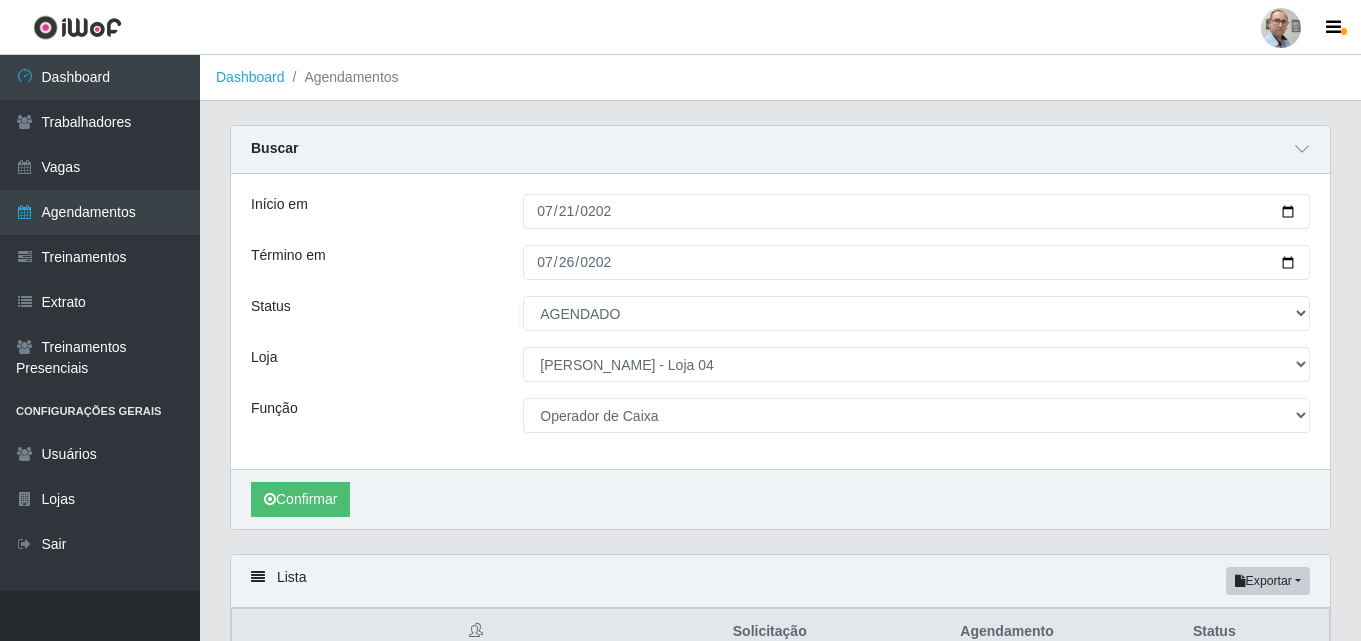 click on "Status" at bounding box center [372, 313] 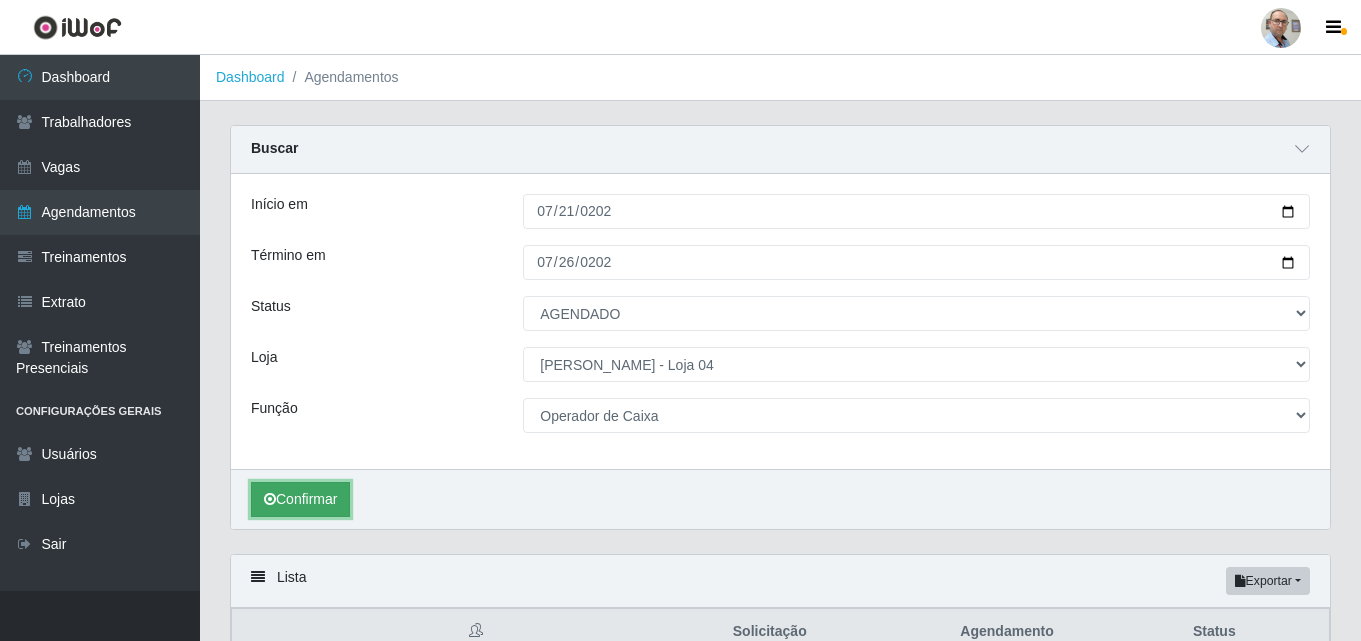 click on "Confirmar" at bounding box center [300, 499] 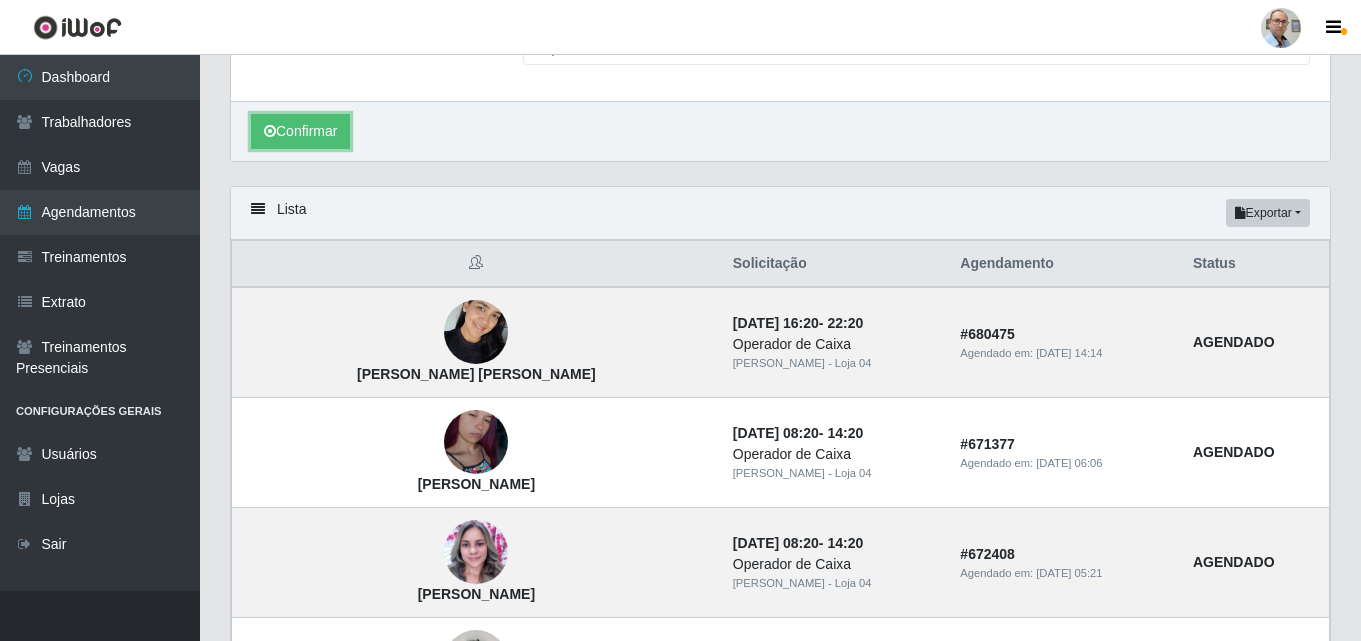 scroll, scrollTop: 400, scrollLeft: 0, axis: vertical 